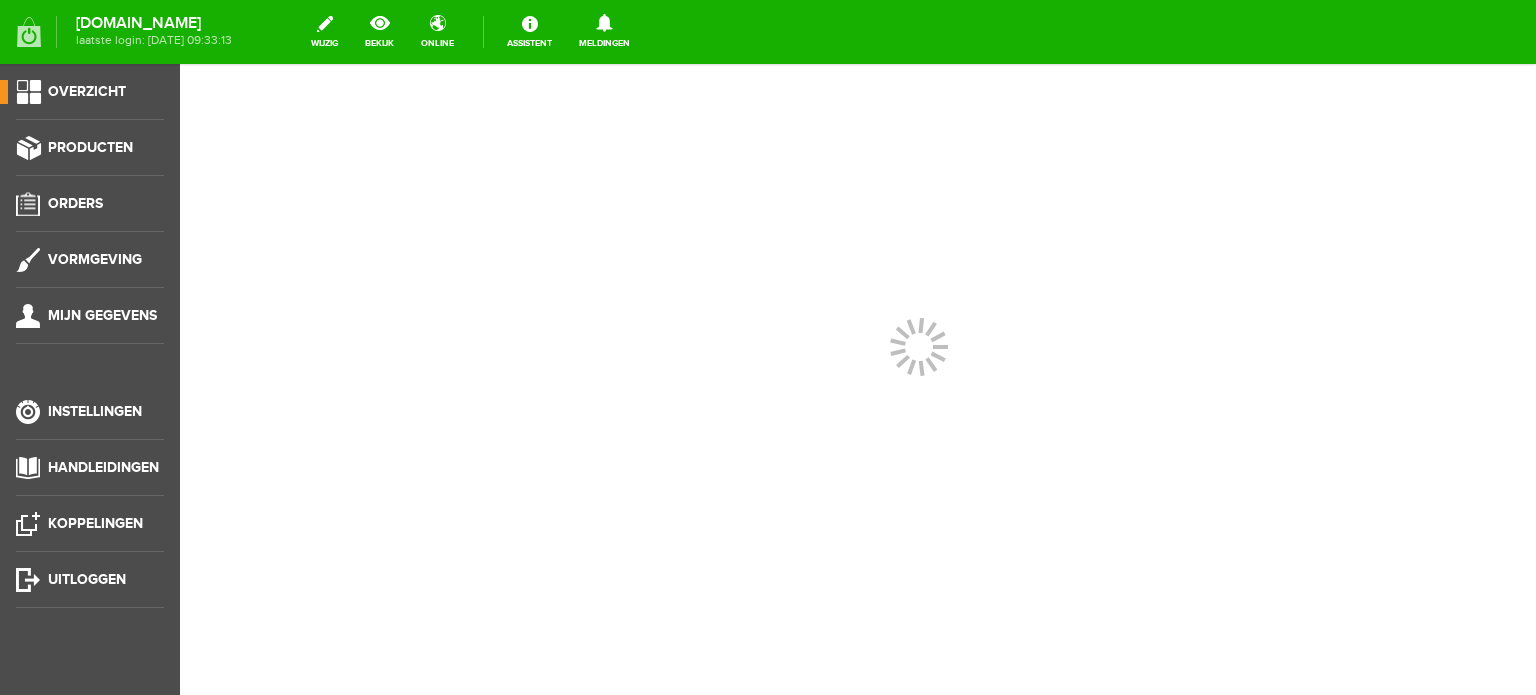 scroll, scrollTop: 0, scrollLeft: 0, axis: both 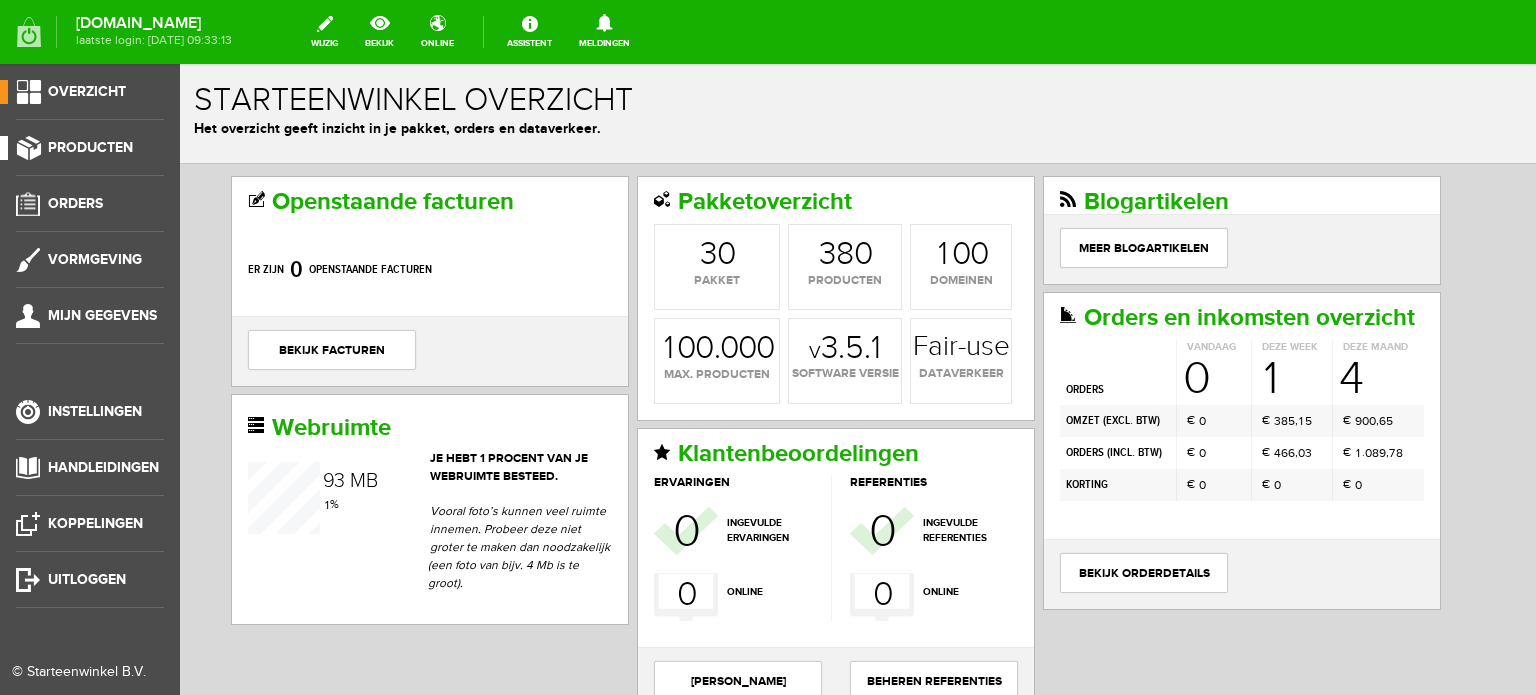 click on "Producten" at bounding box center (90, 147) 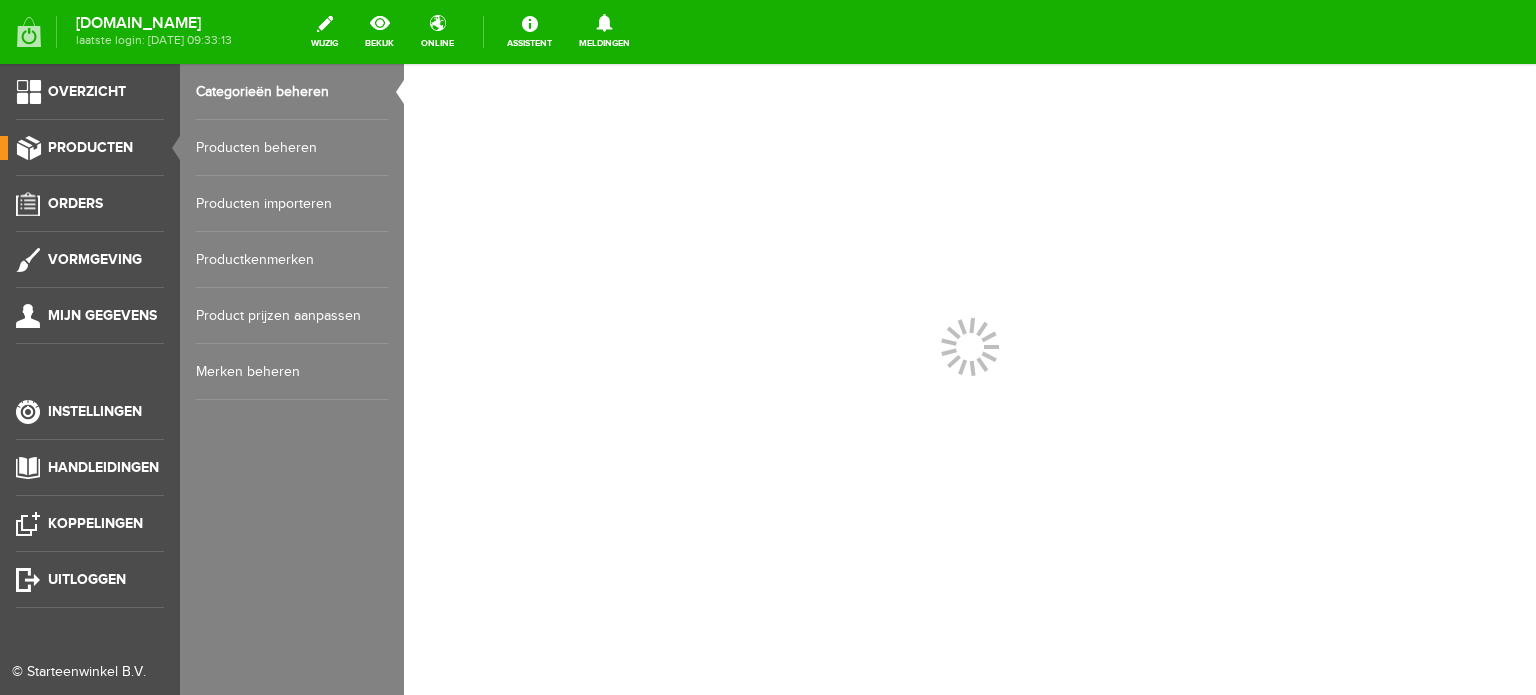 scroll, scrollTop: 0, scrollLeft: 0, axis: both 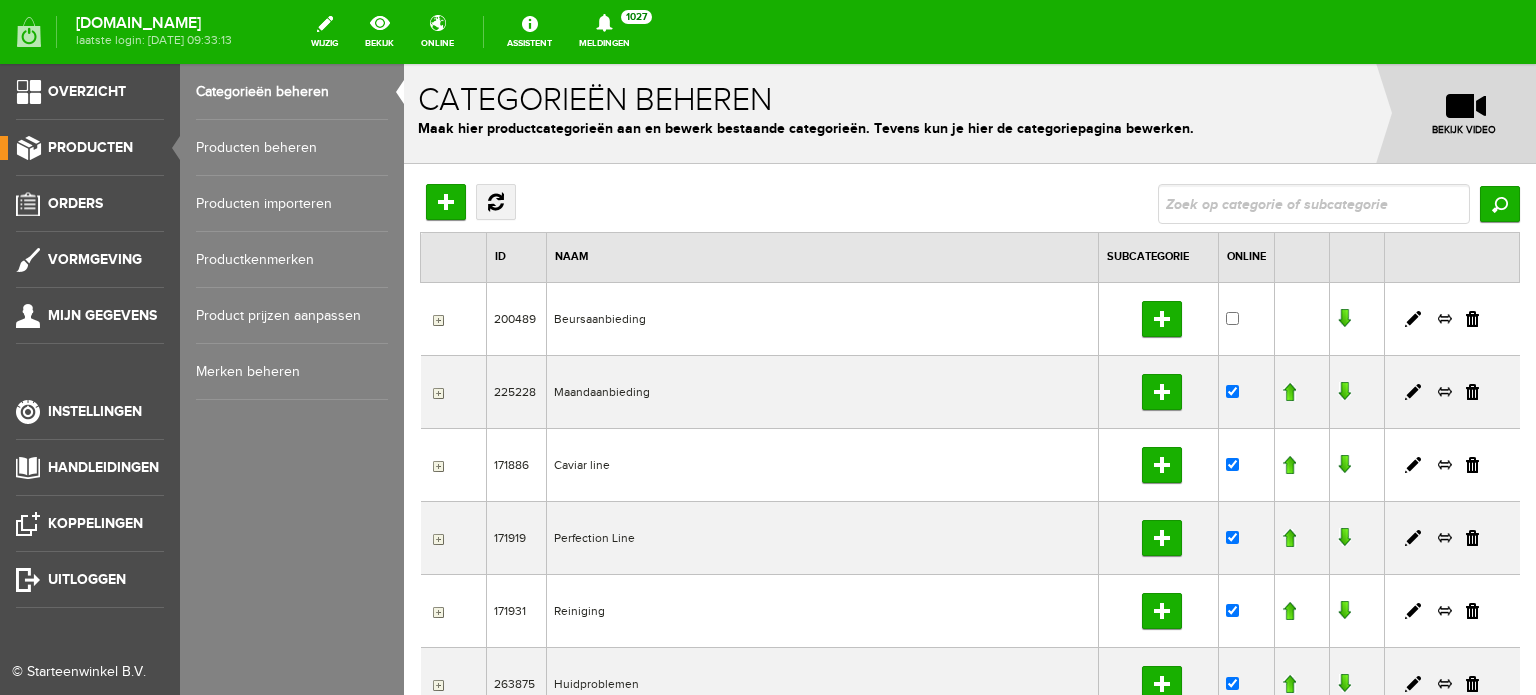 click on "Producten beheren" at bounding box center [292, 148] 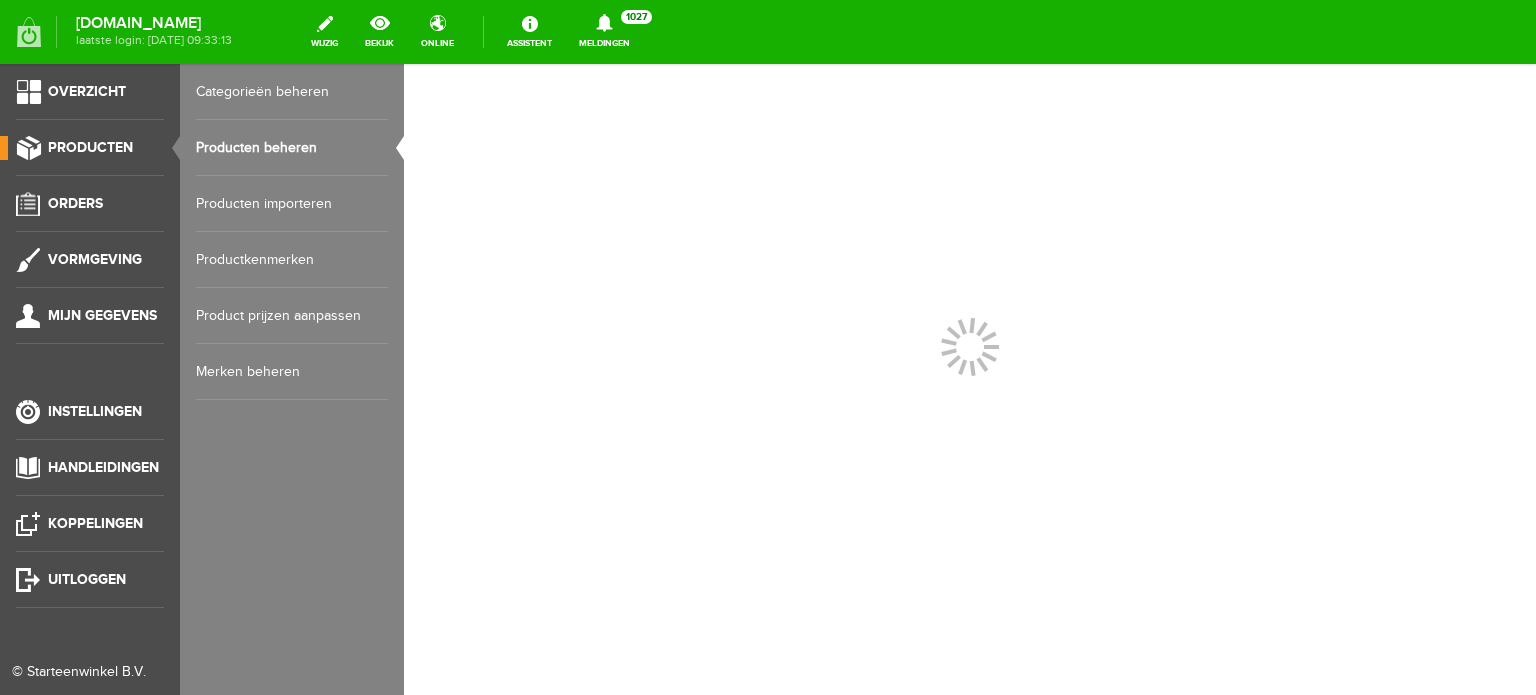scroll, scrollTop: 0, scrollLeft: 0, axis: both 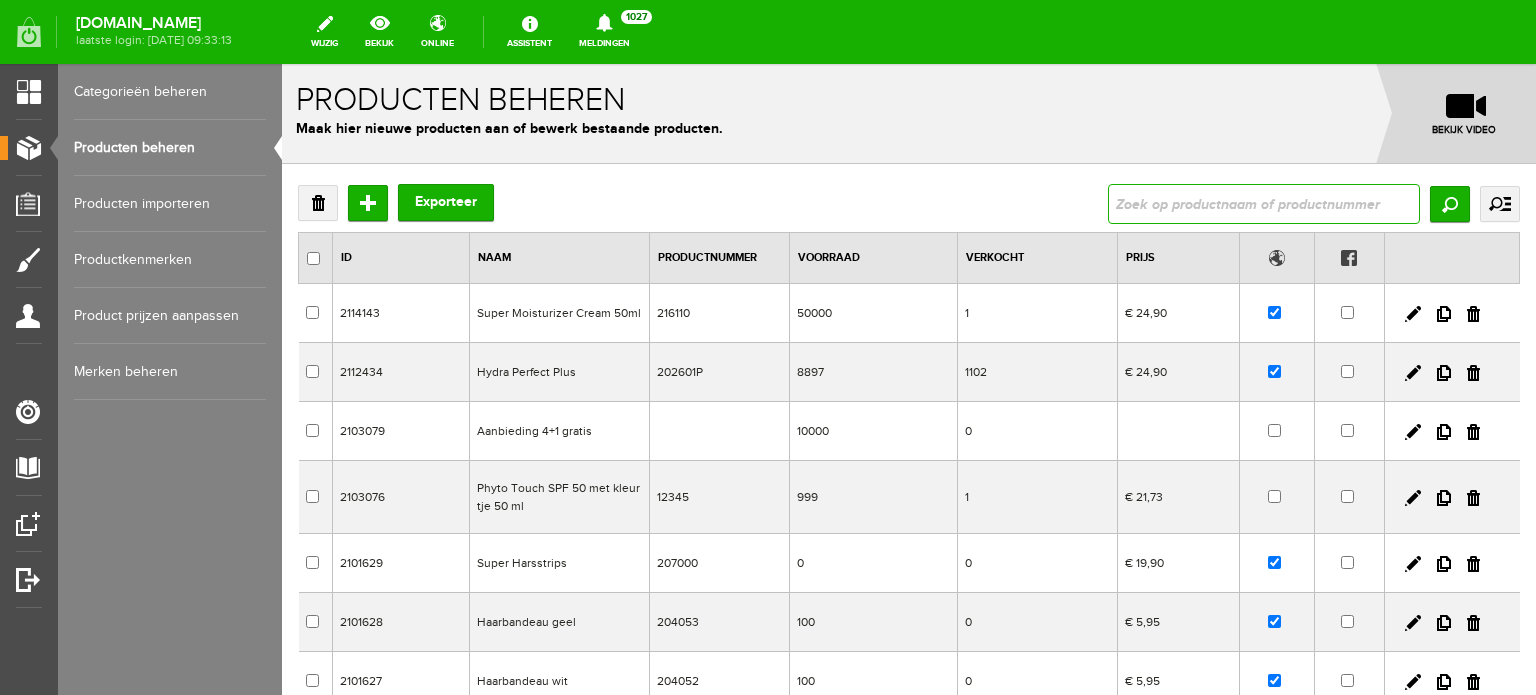 click at bounding box center [1264, 204] 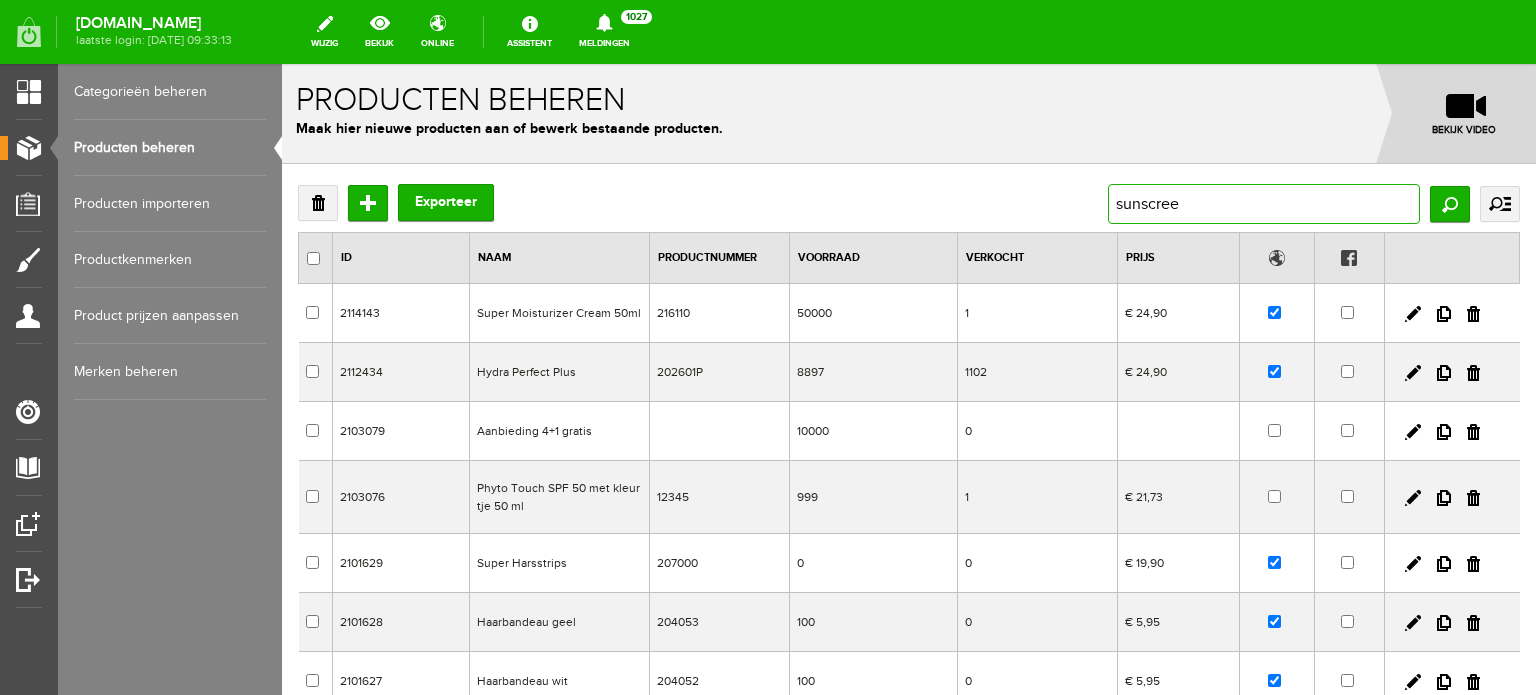 type on "sunscreen" 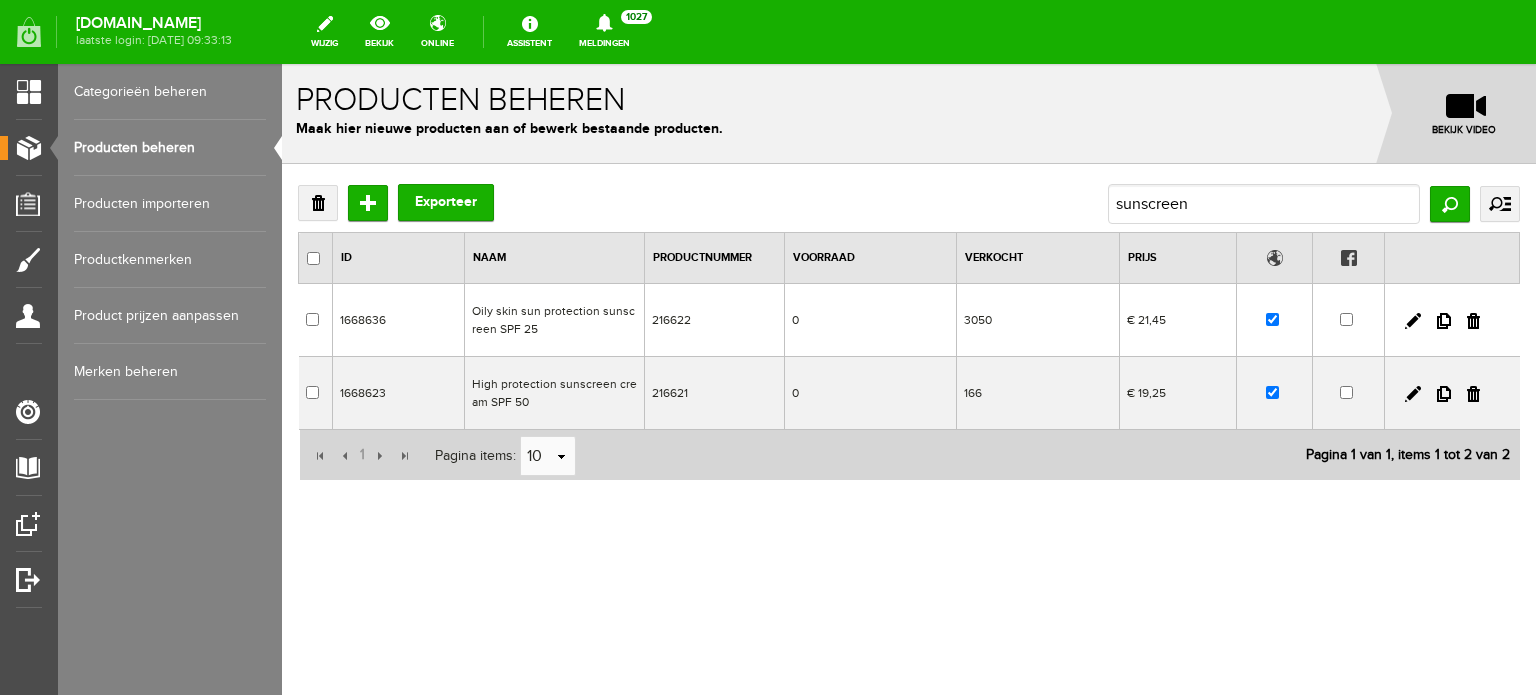 click on "High protection sunscreen cream SPF 50" at bounding box center [555, 393] 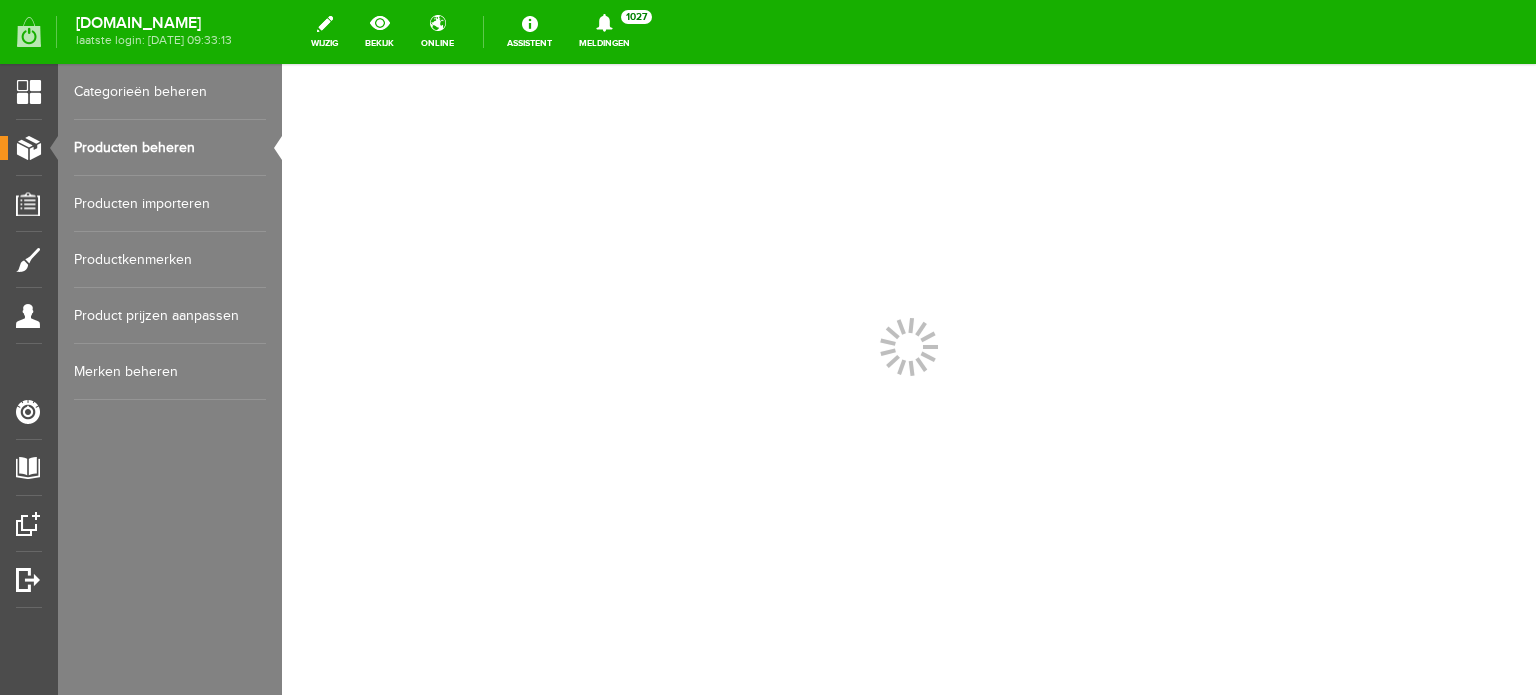 scroll, scrollTop: 0, scrollLeft: 0, axis: both 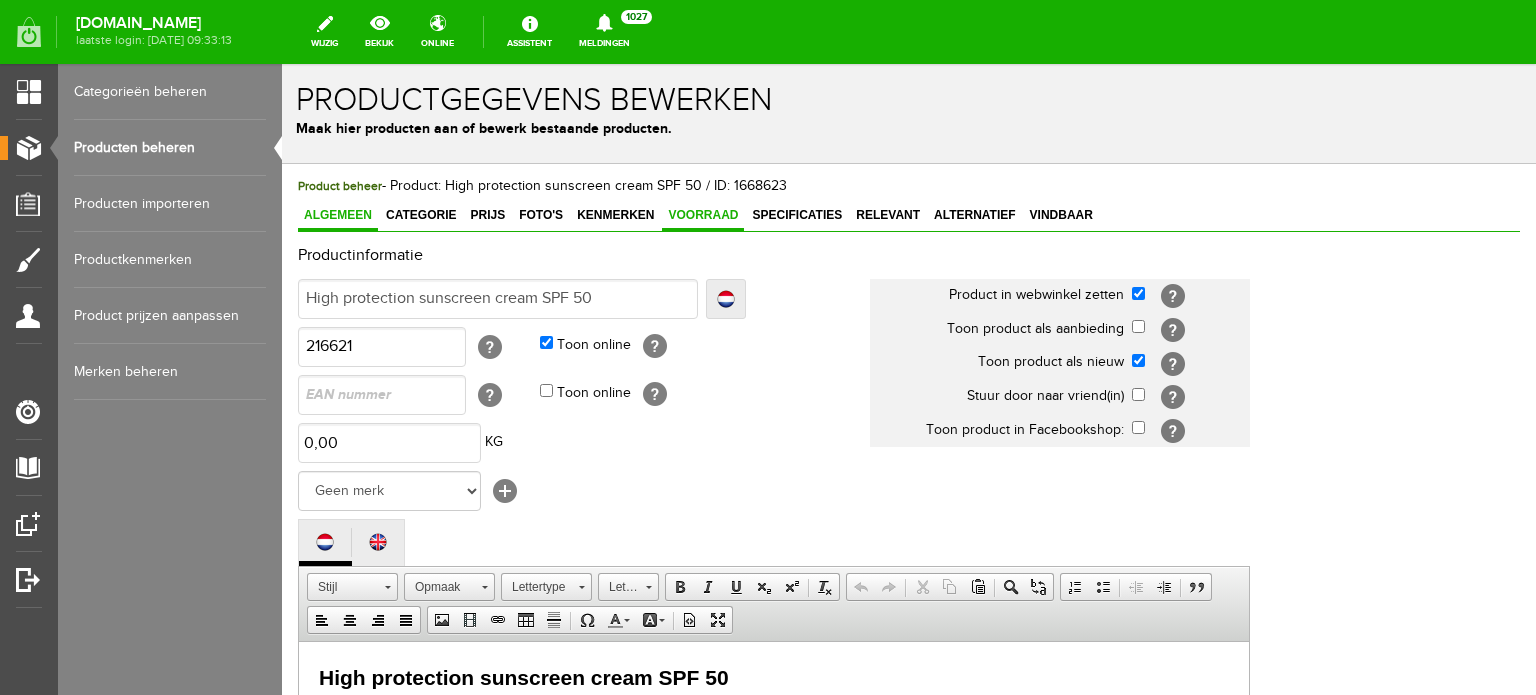 click on "Voorraad" at bounding box center [703, 215] 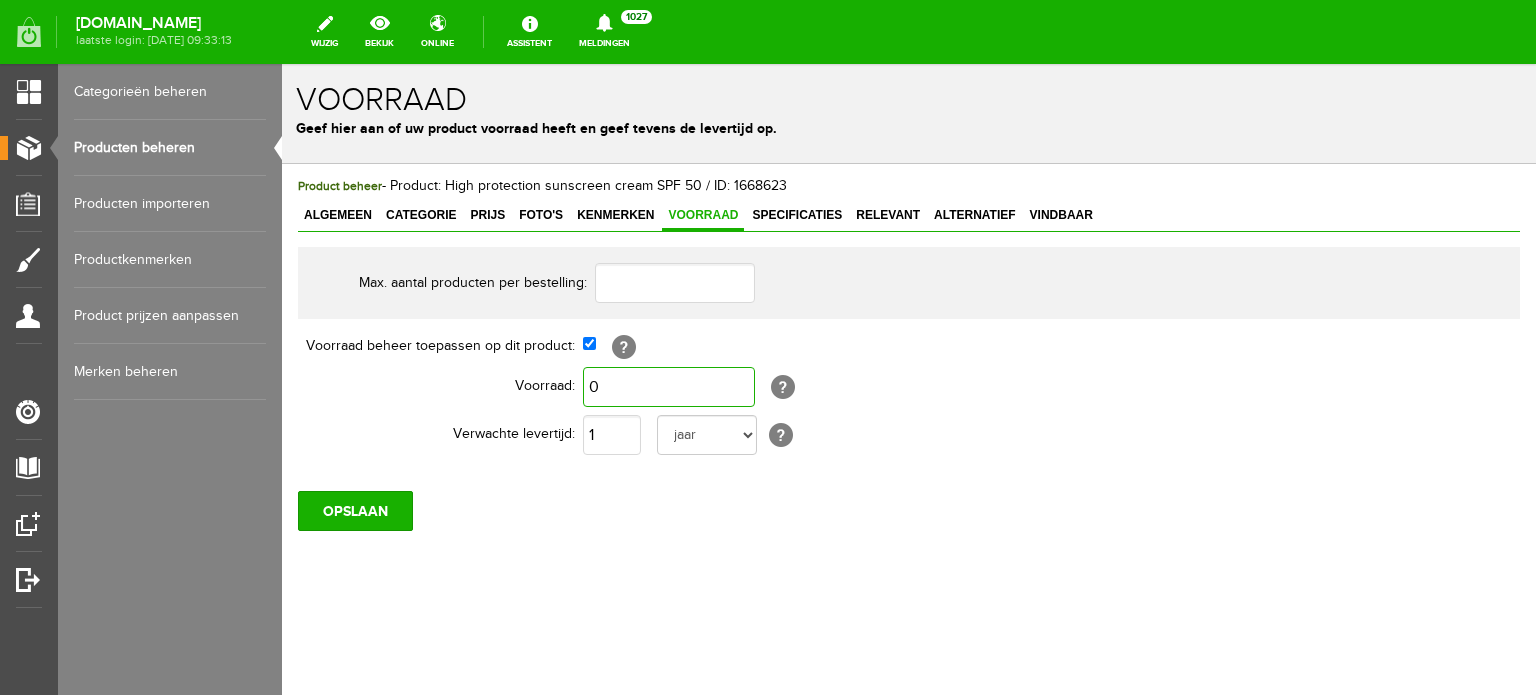 click on "0" at bounding box center (669, 387) 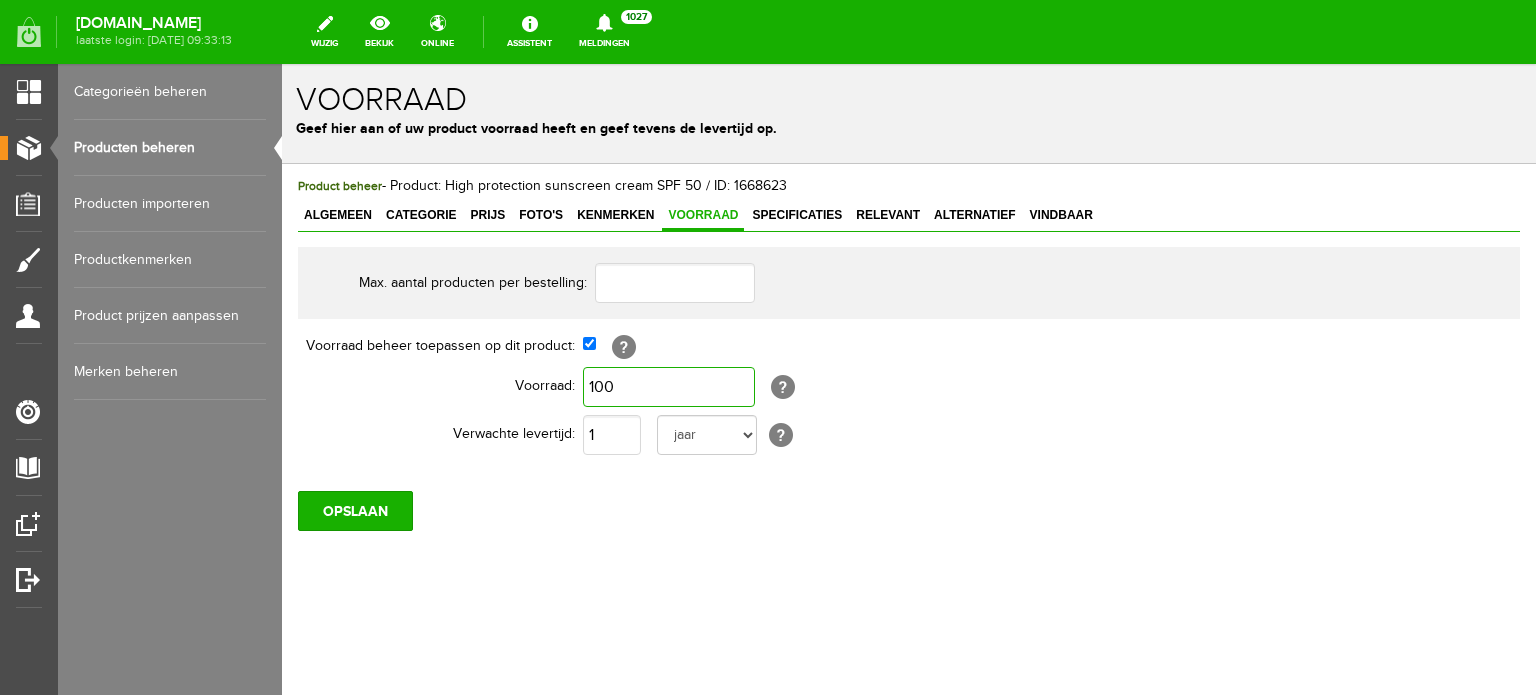 type on "100" 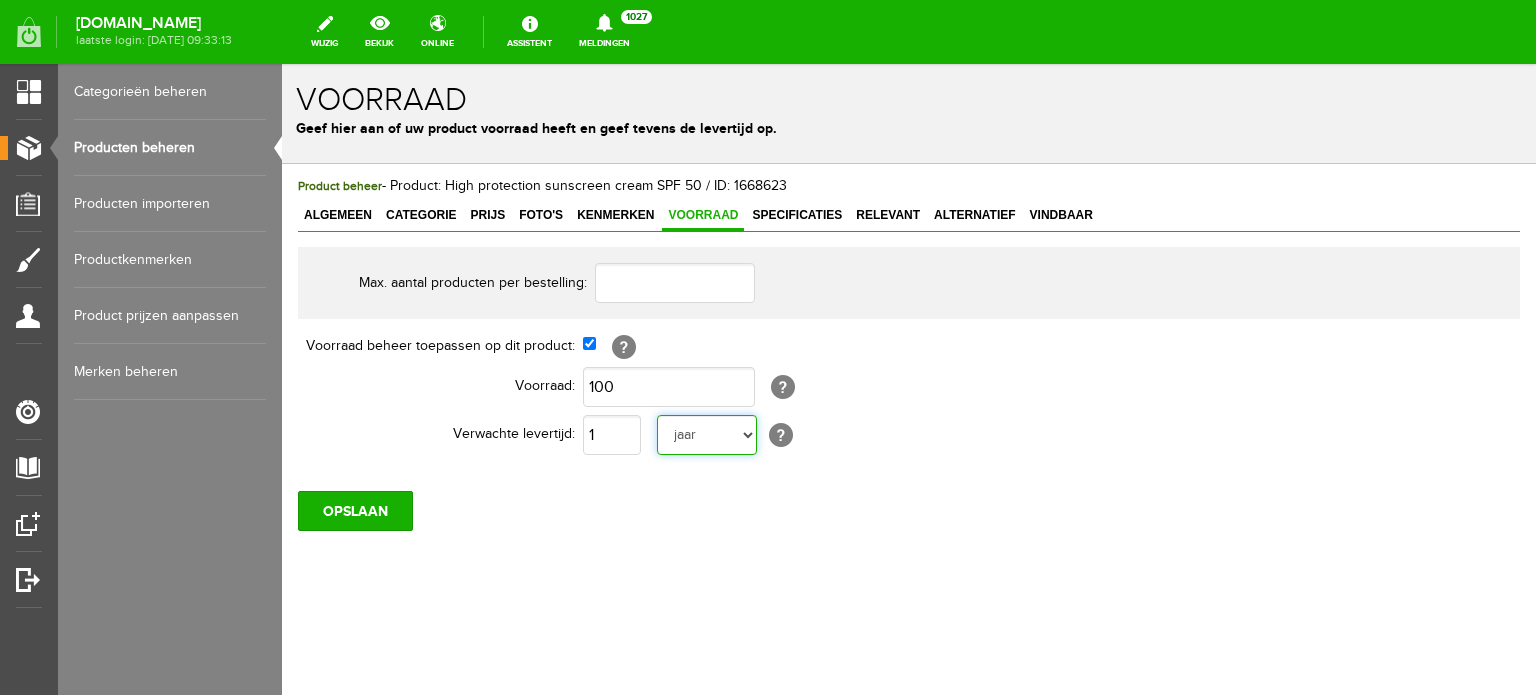 click on "dag
dagen
week
weken
maand
maanden
jaar
jaren
werkdagen" at bounding box center [707, 435] 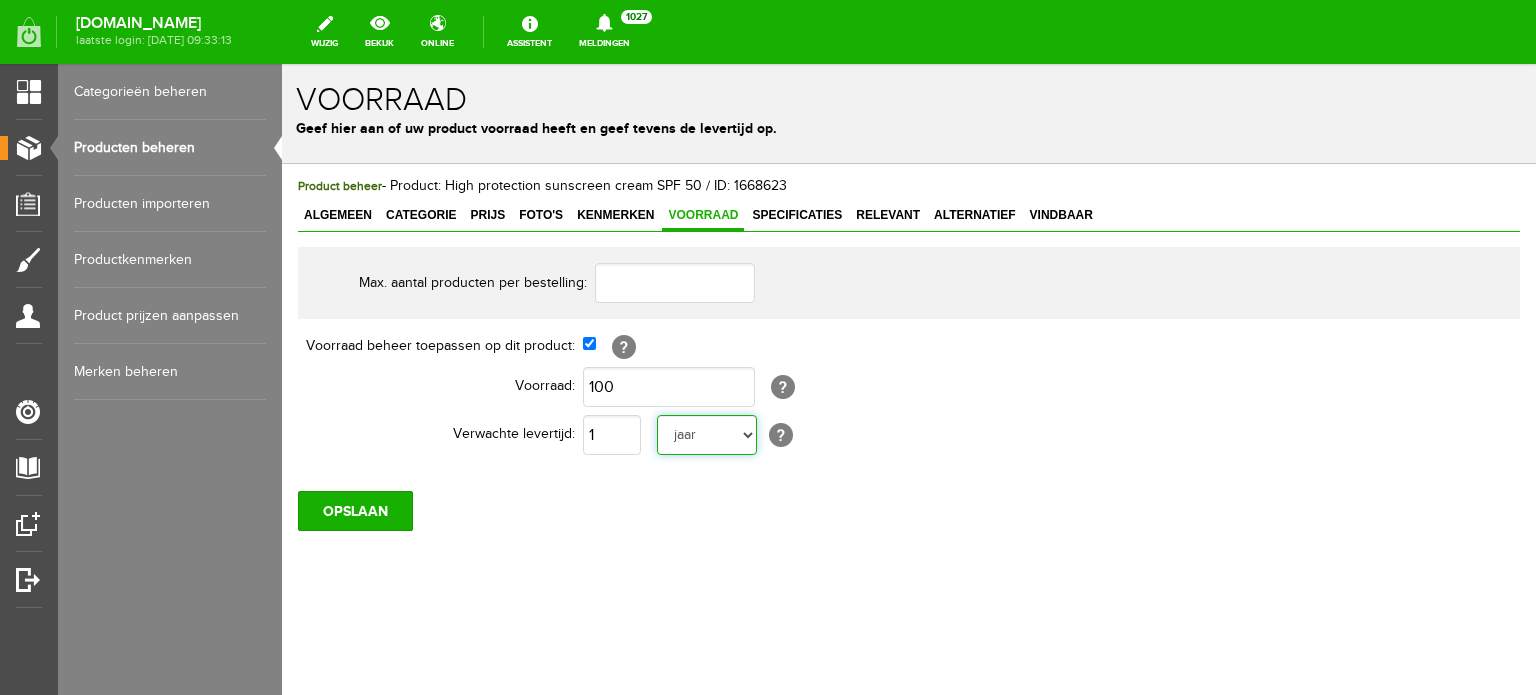 select on "day" 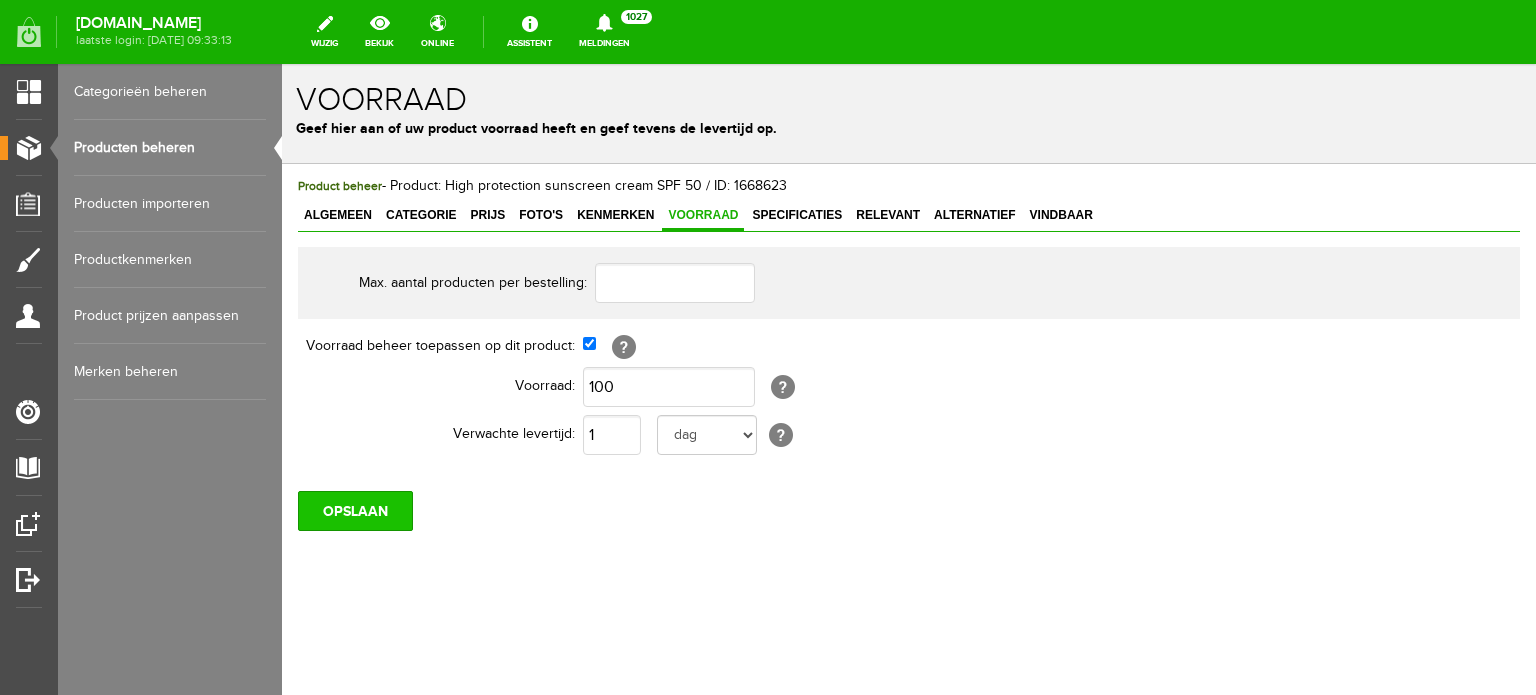 click on "OPSLAAN" at bounding box center [355, 511] 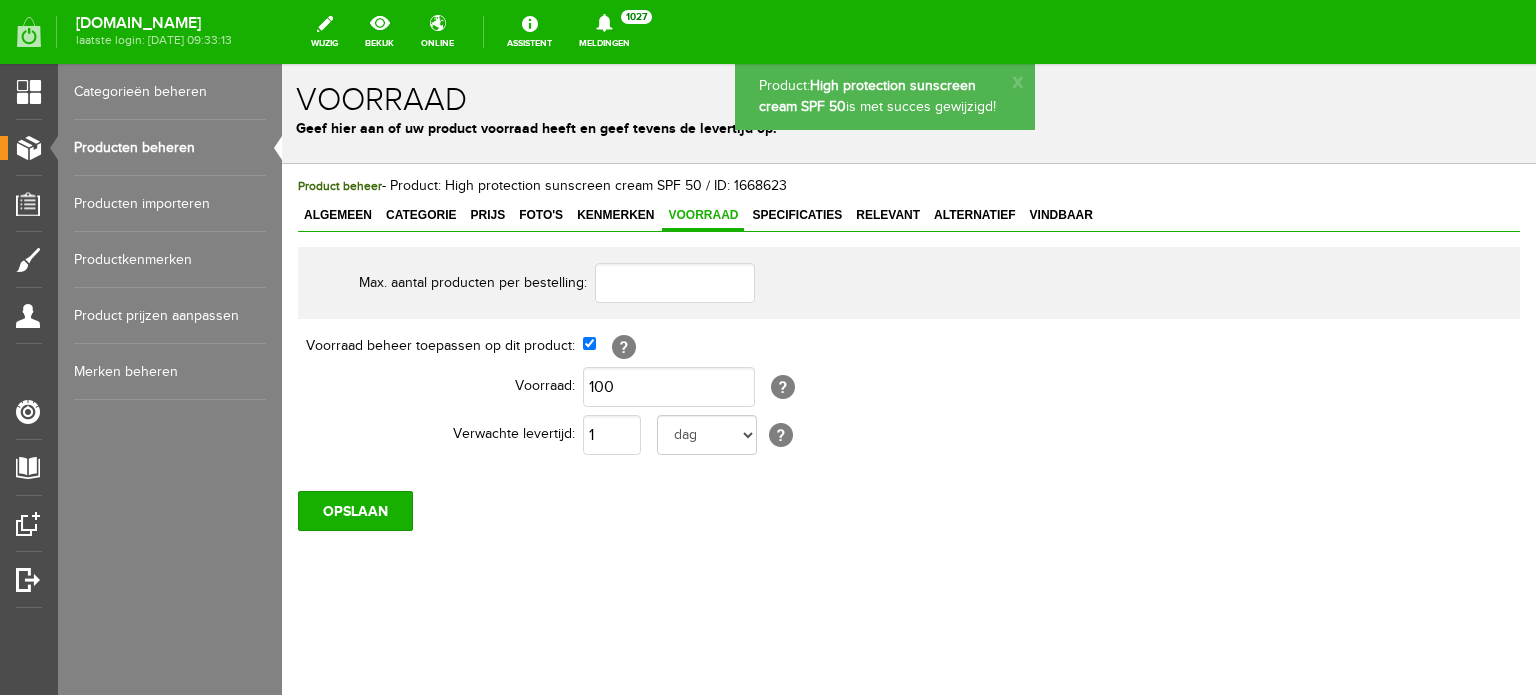 scroll, scrollTop: 0, scrollLeft: 0, axis: both 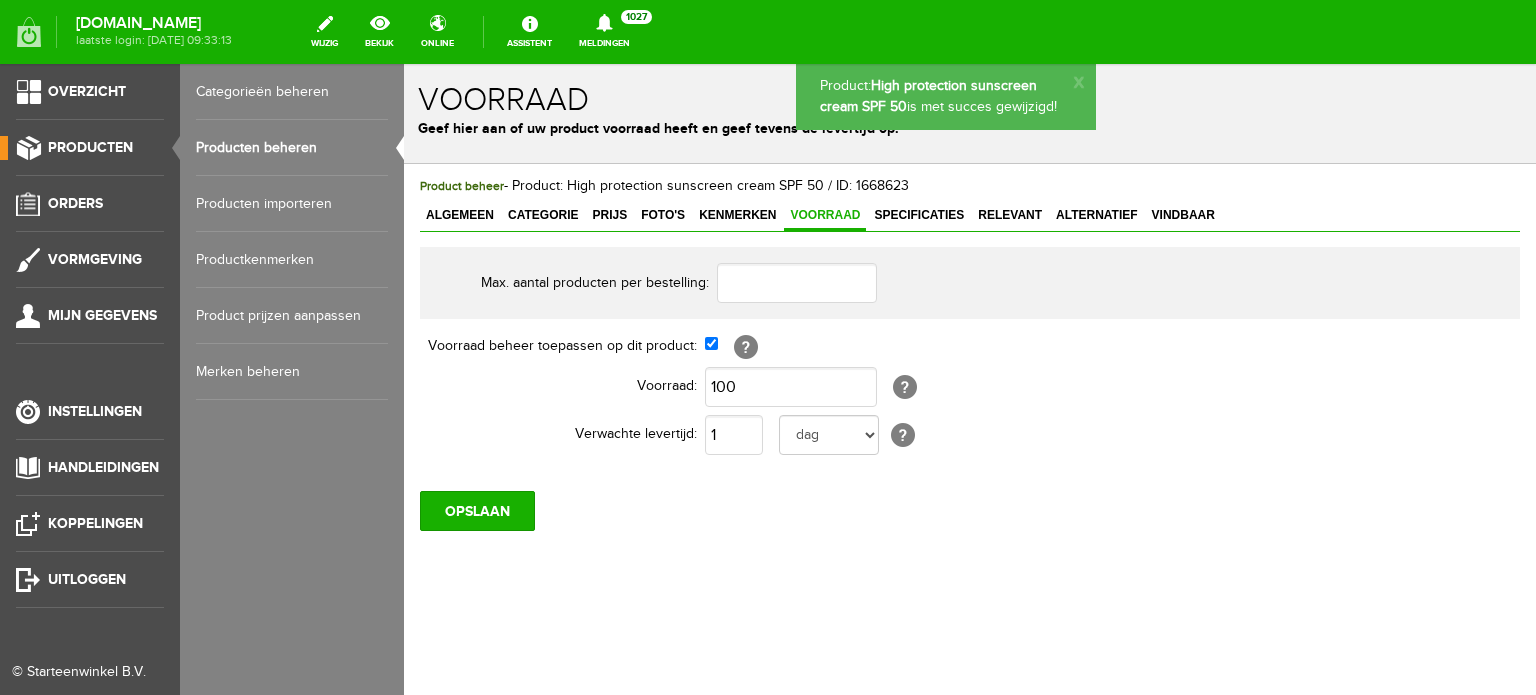 click on "Producten beheren" at bounding box center [292, 148] 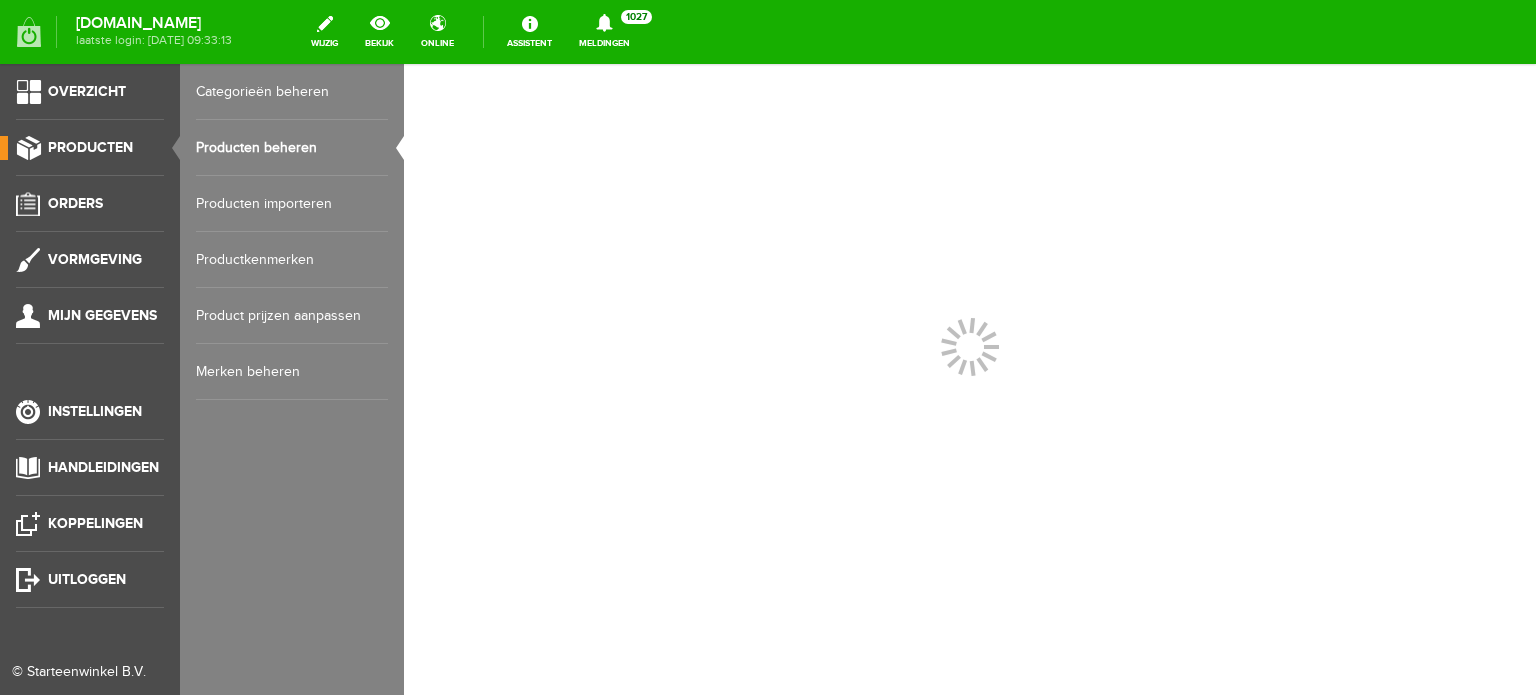 scroll, scrollTop: 0, scrollLeft: 0, axis: both 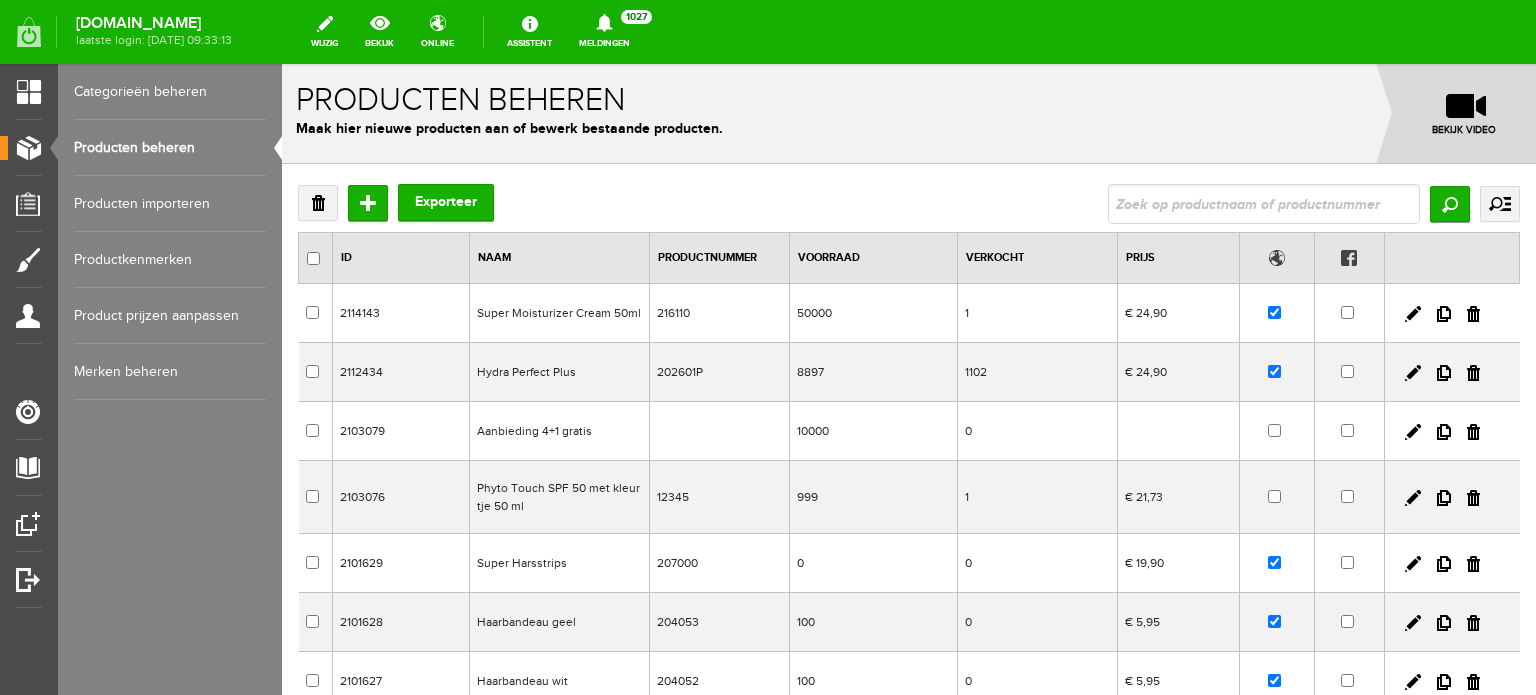 click on "Super Moisturizer Cream 50ml" at bounding box center (559, 313) 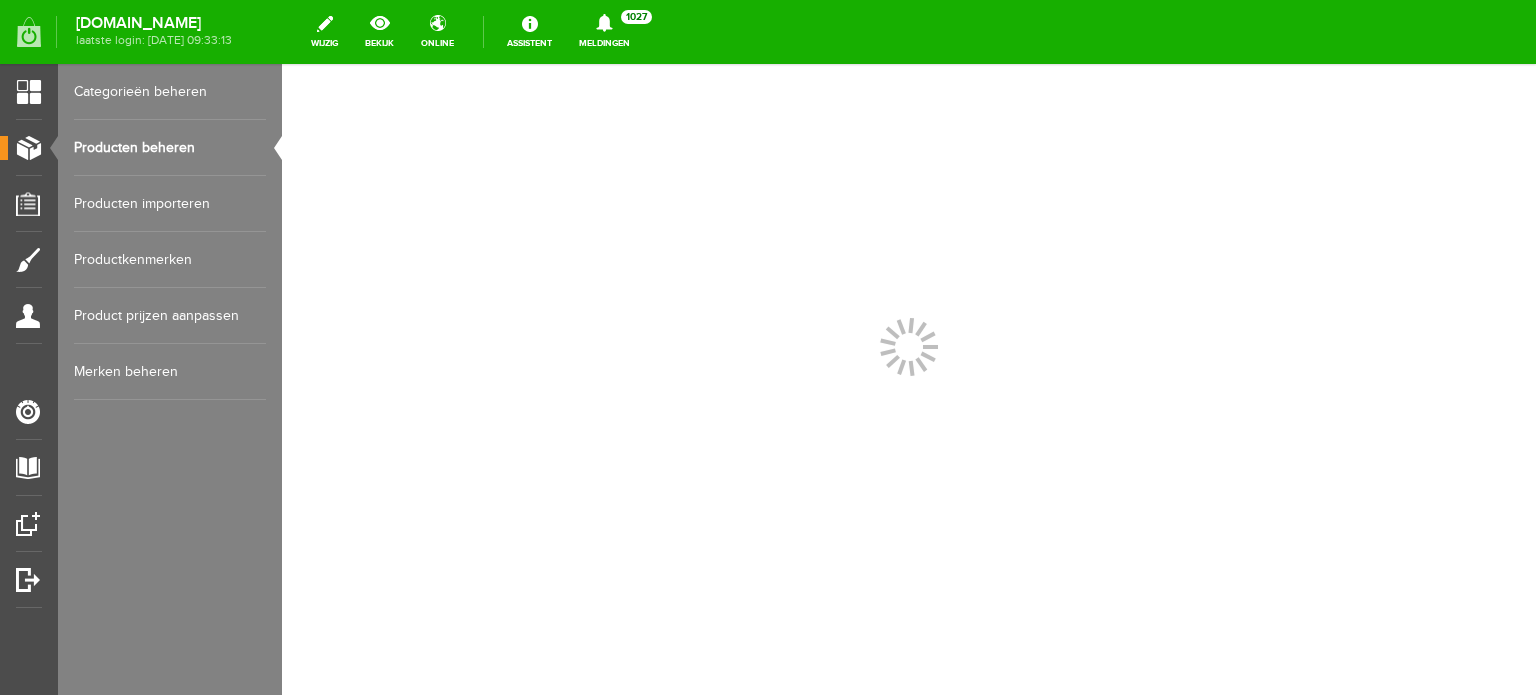scroll, scrollTop: 0, scrollLeft: 0, axis: both 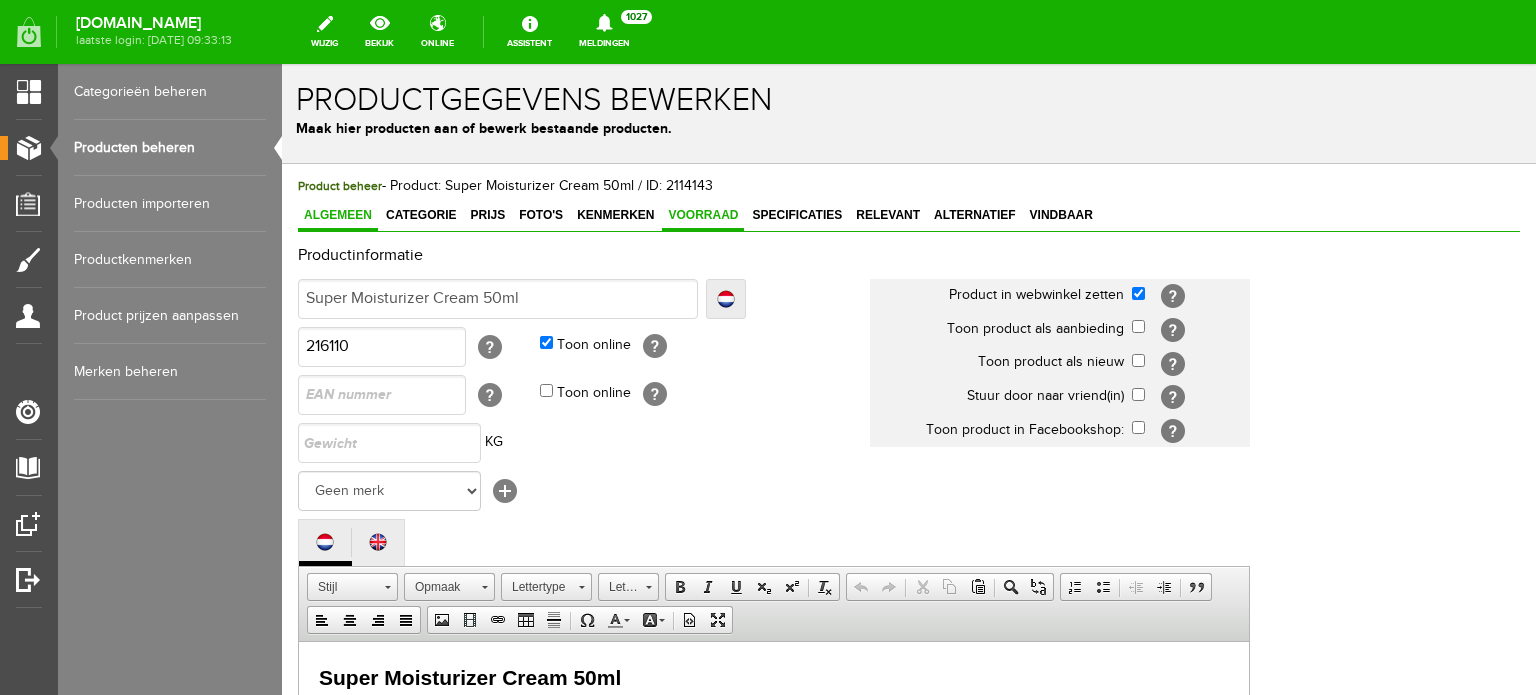 click on "Voorraad" at bounding box center [703, 215] 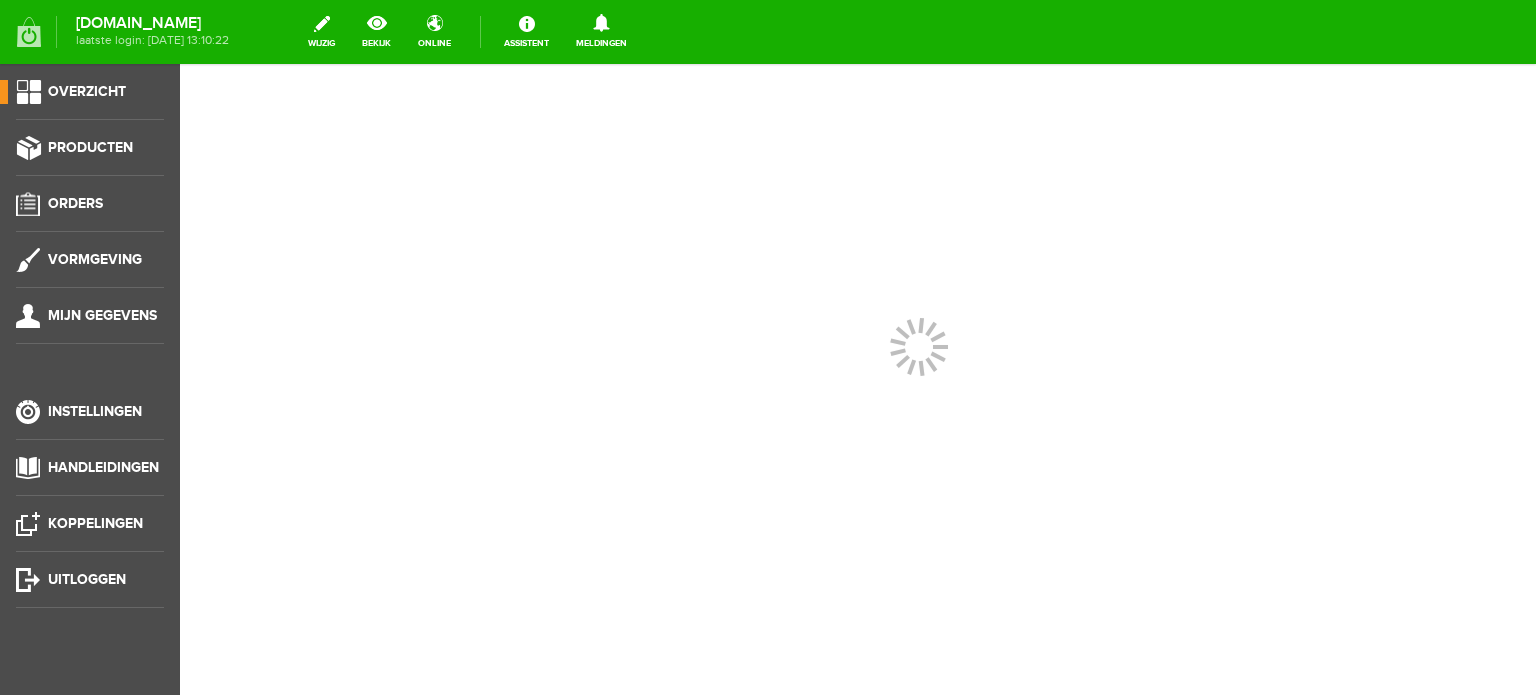 scroll, scrollTop: 0, scrollLeft: 0, axis: both 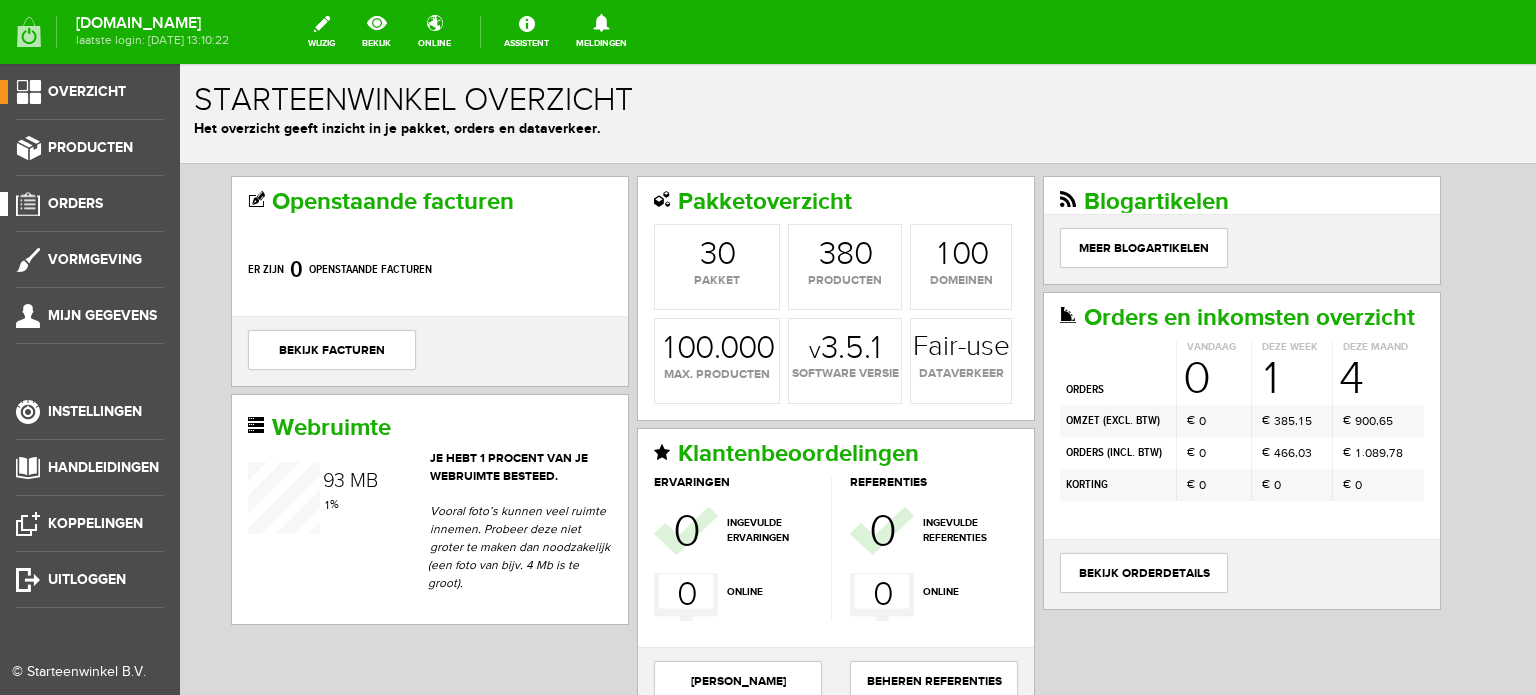 click on "Orders" at bounding box center [75, 203] 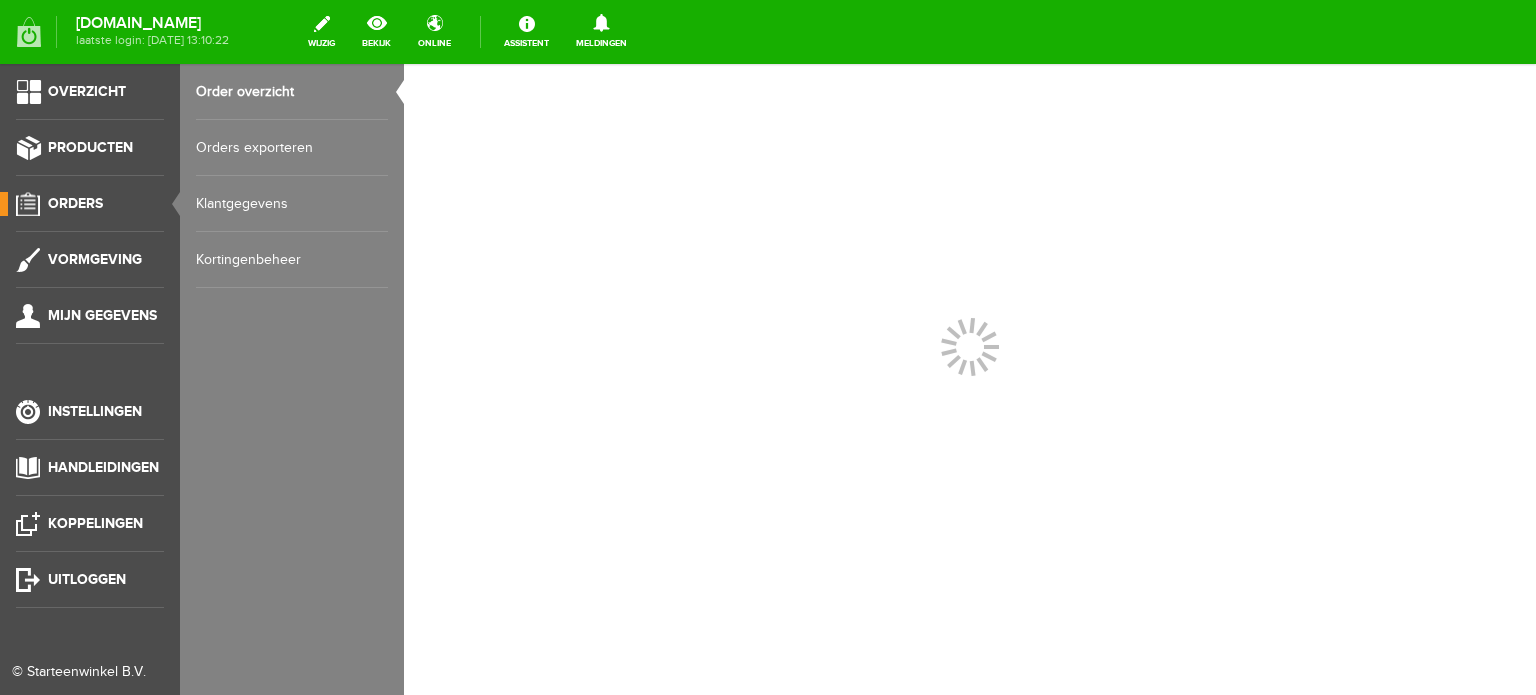 scroll, scrollTop: 0, scrollLeft: 0, axis: both 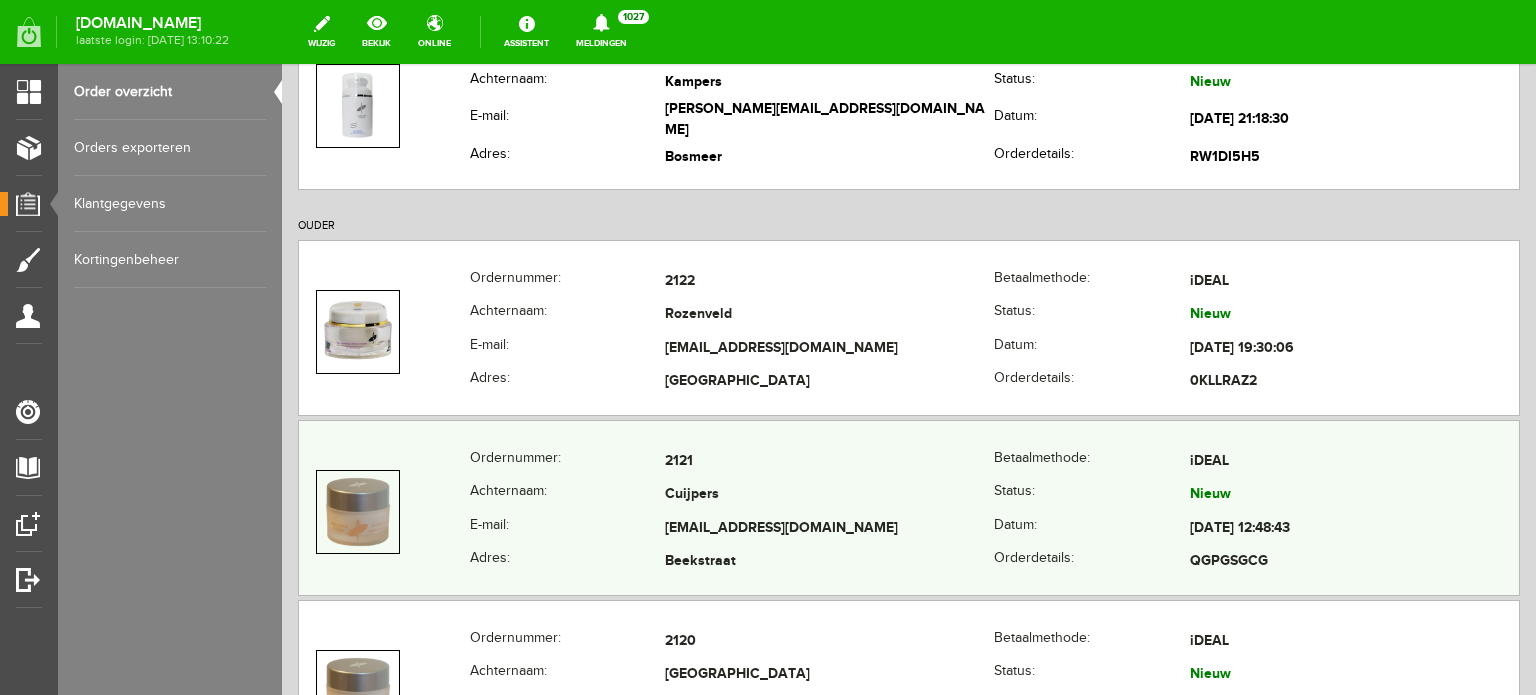 click on "Cuijpers" at bounding box center (829, 496) 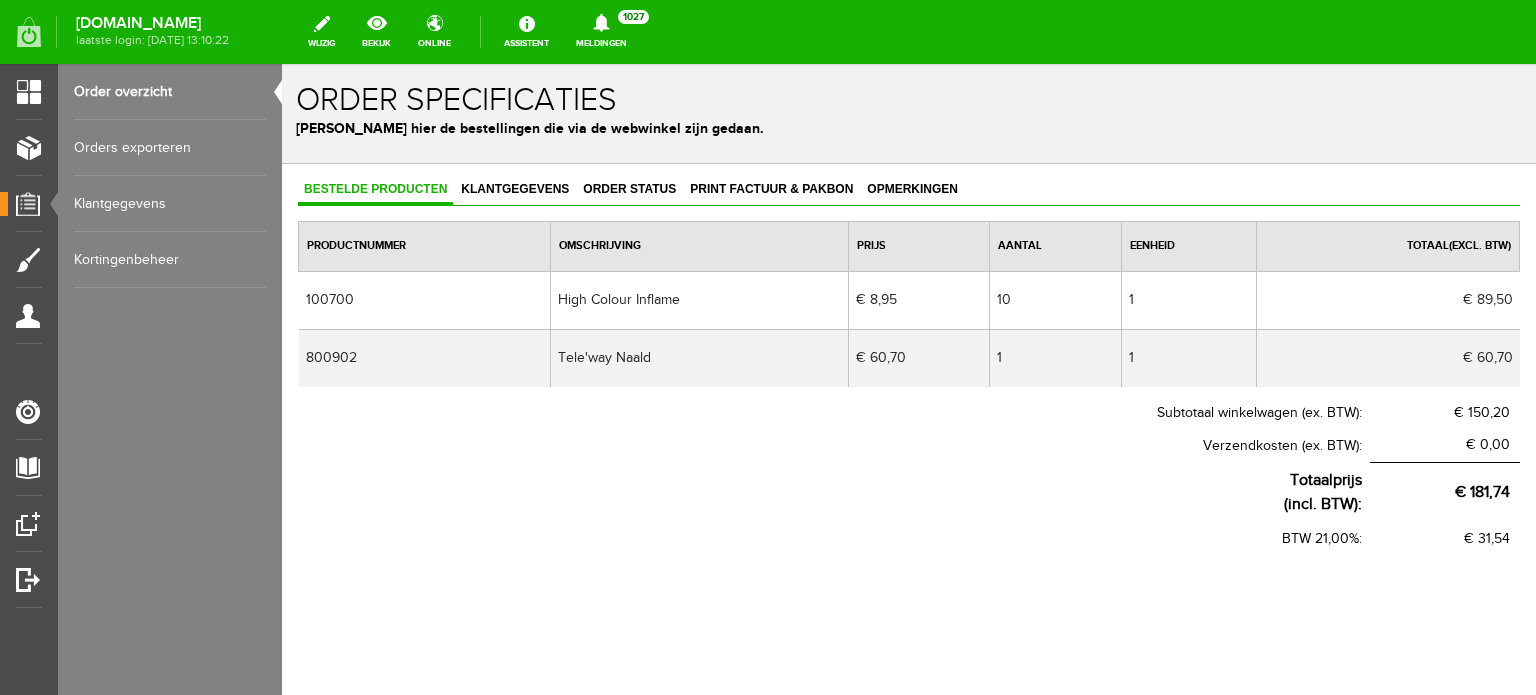 scroll, scrollTop: 0, scrollLeft: 0, axis: both 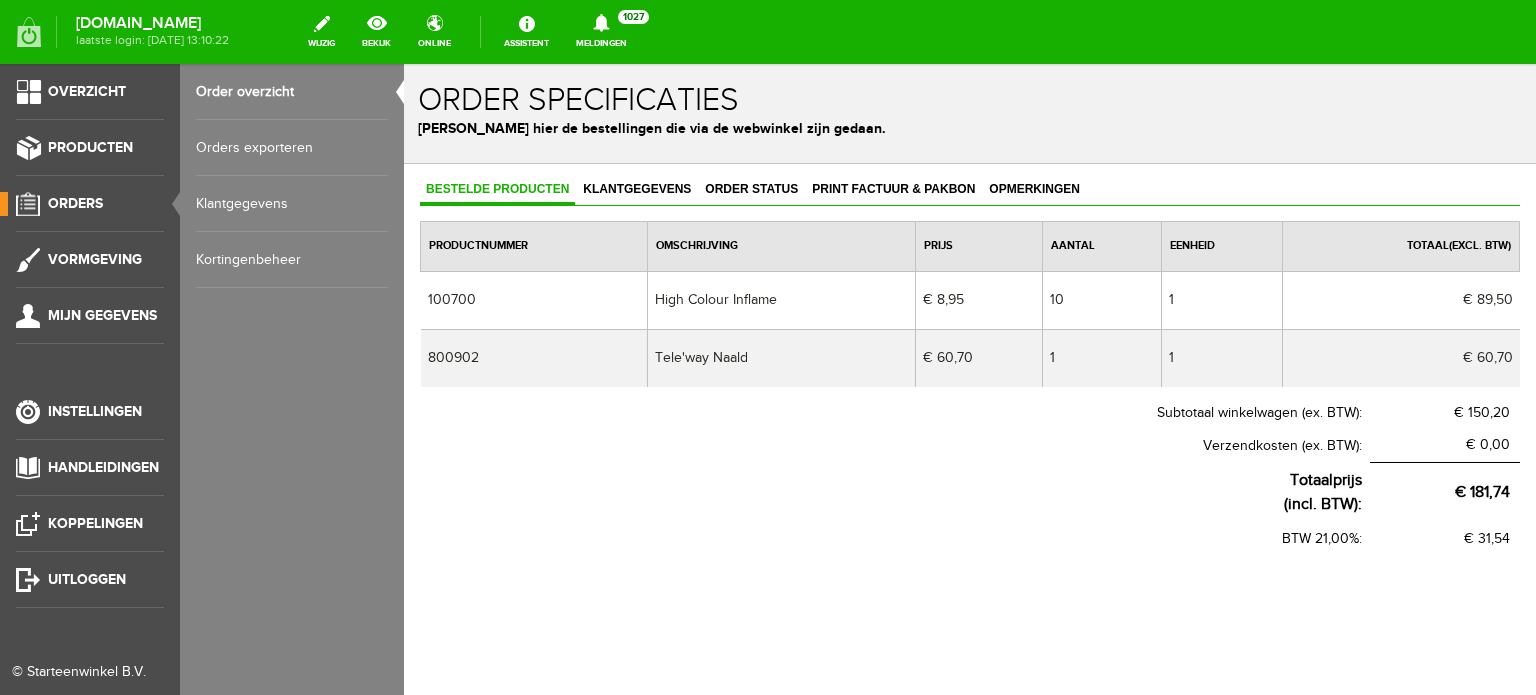 click on "Orders" at bounding box center [75, 203] 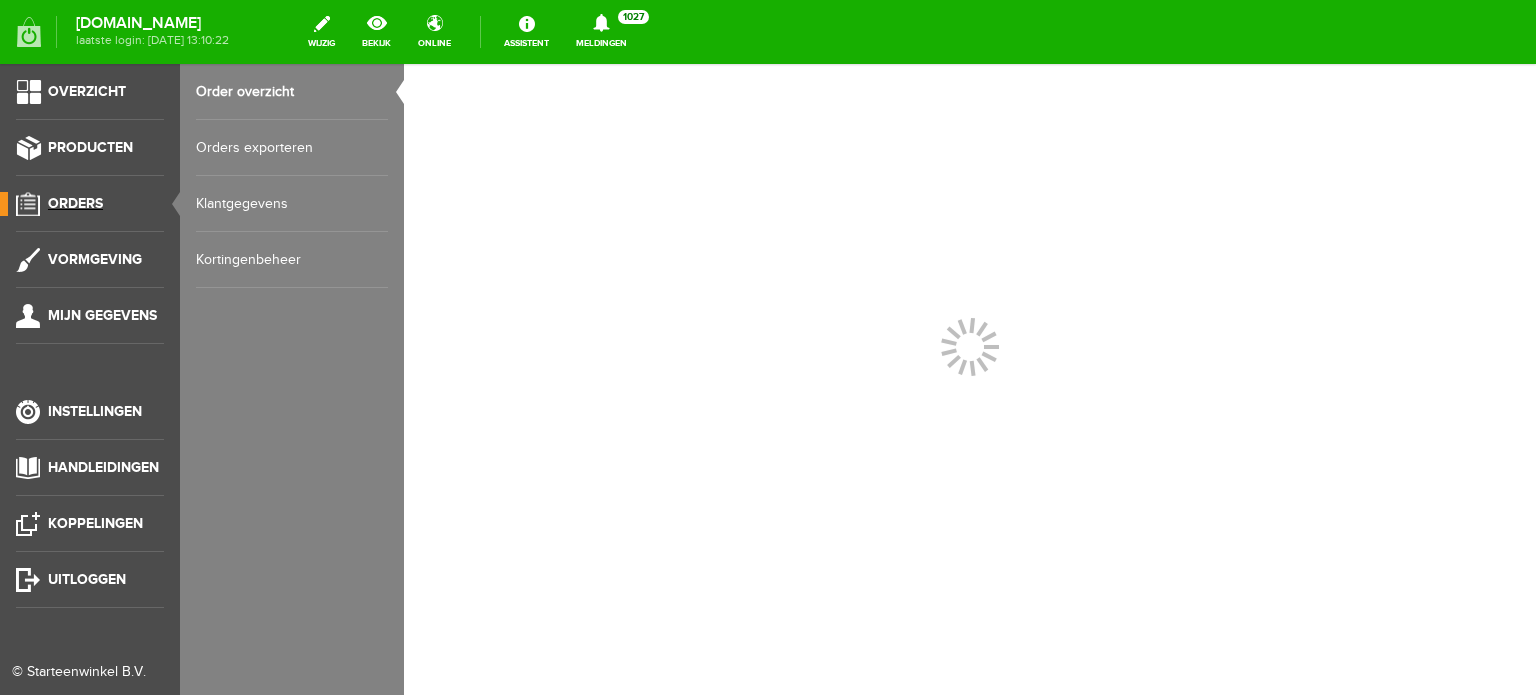 scroll, scrollTop: 0, scrollLeft: 0, axis: both 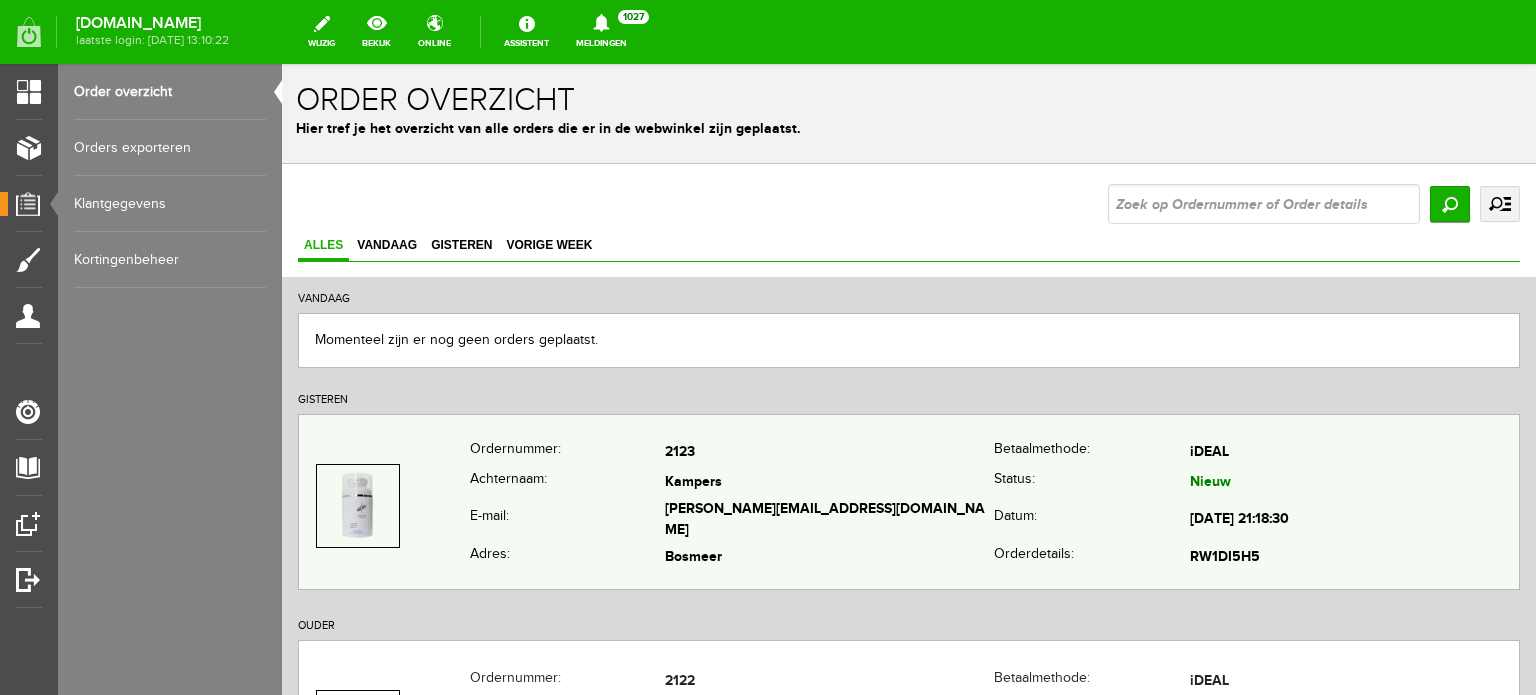 click on "Kampers" at bounding box center [829, 483] 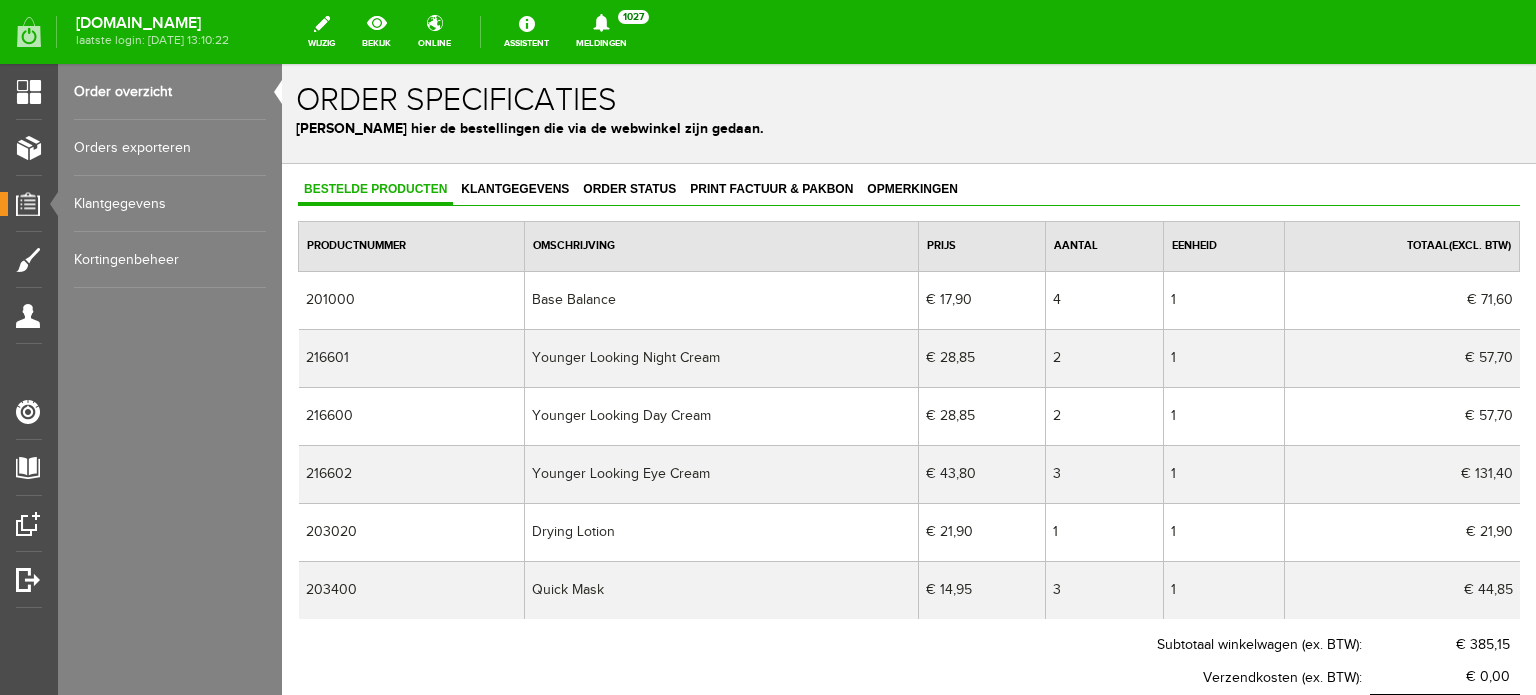scroll, scrollTop: 0, scrollLeft: 0, axis: both 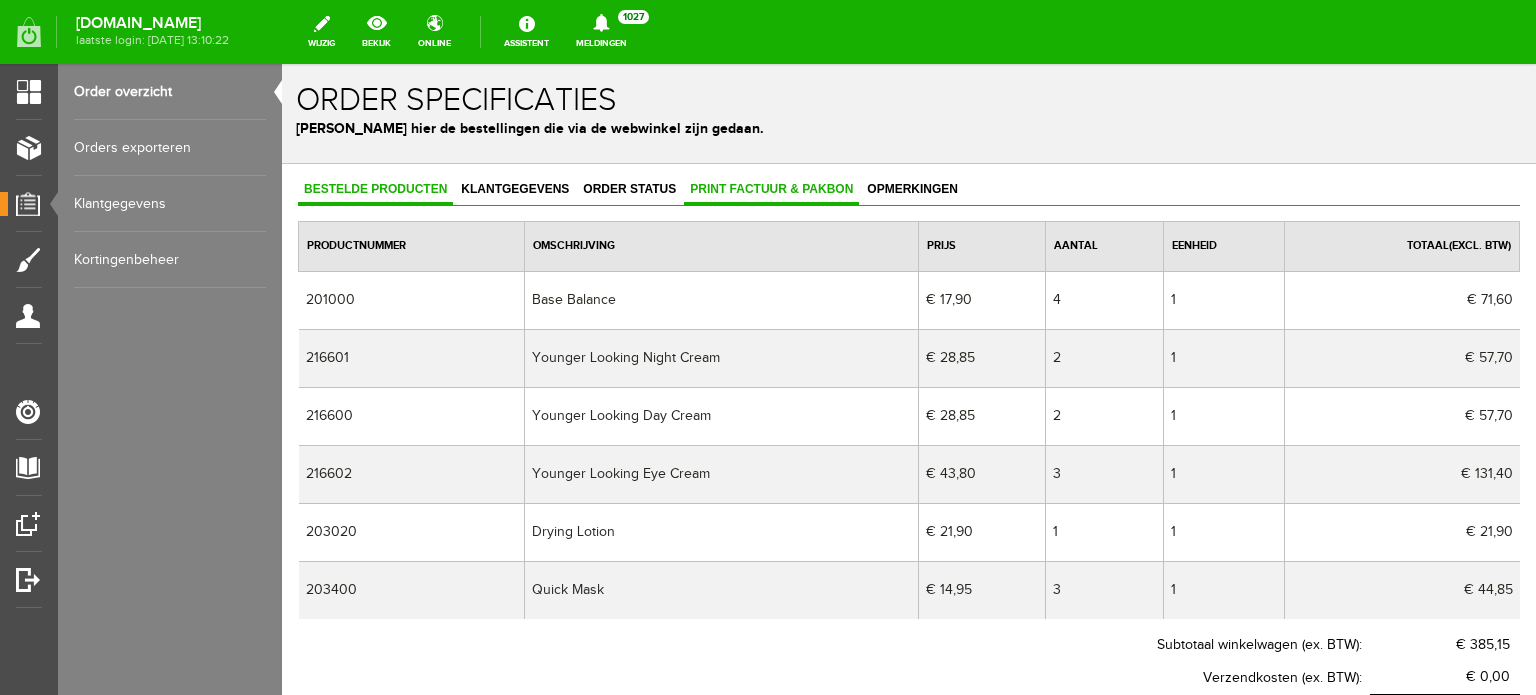 click on "Print factuur & pakbon" at bounding box center [771, 189] 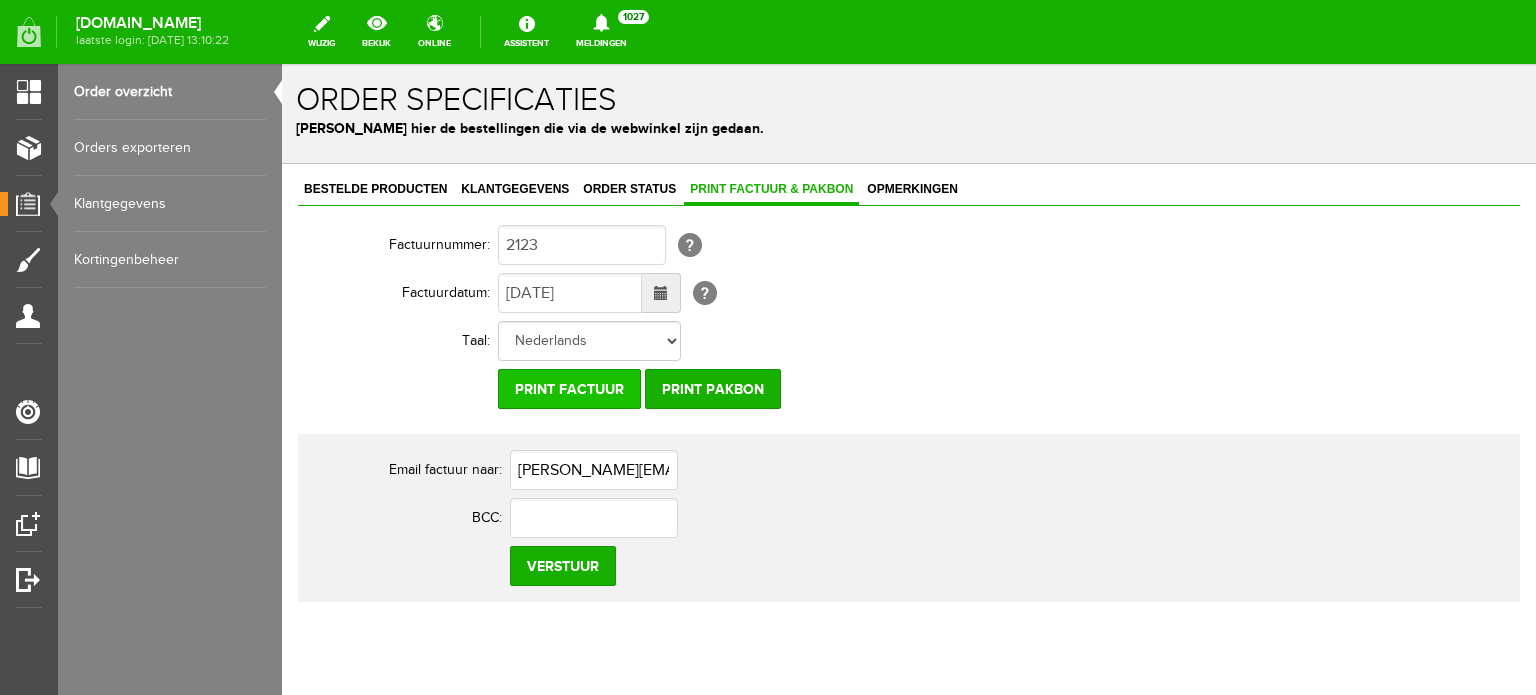 click on "Print factuur" at bounding box center [569, 389] 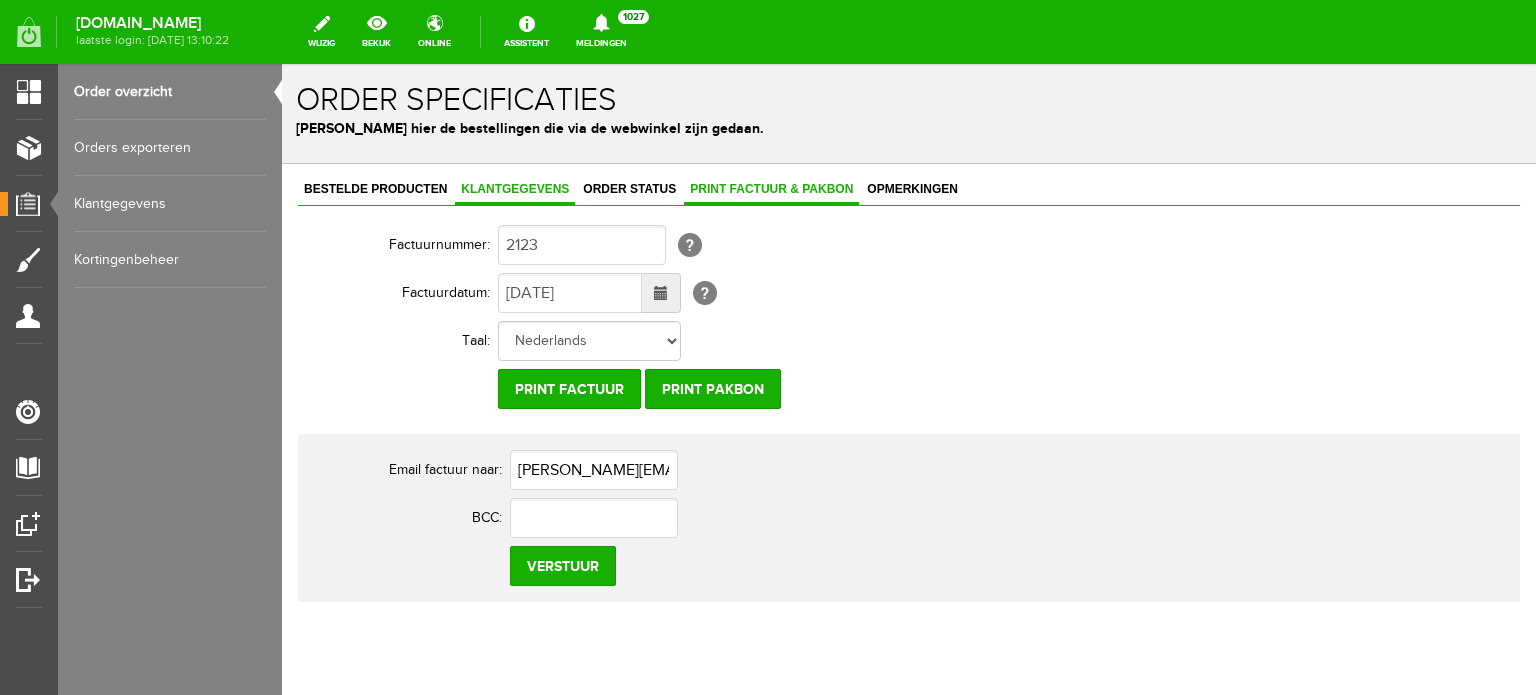 click on "Klantgegevens" at bounding box center [515, 189] 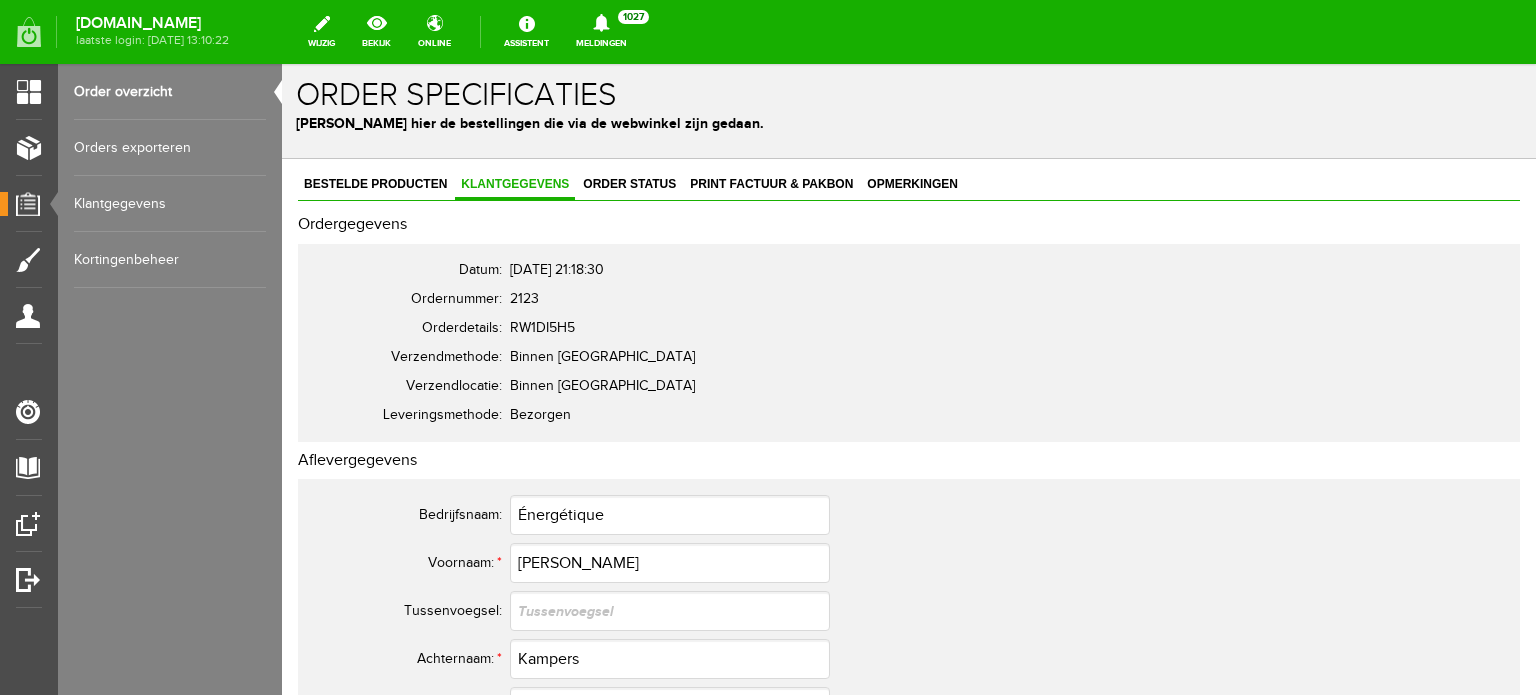 scroll, scrollTop: 0, scrollLeft: 0, axis: both 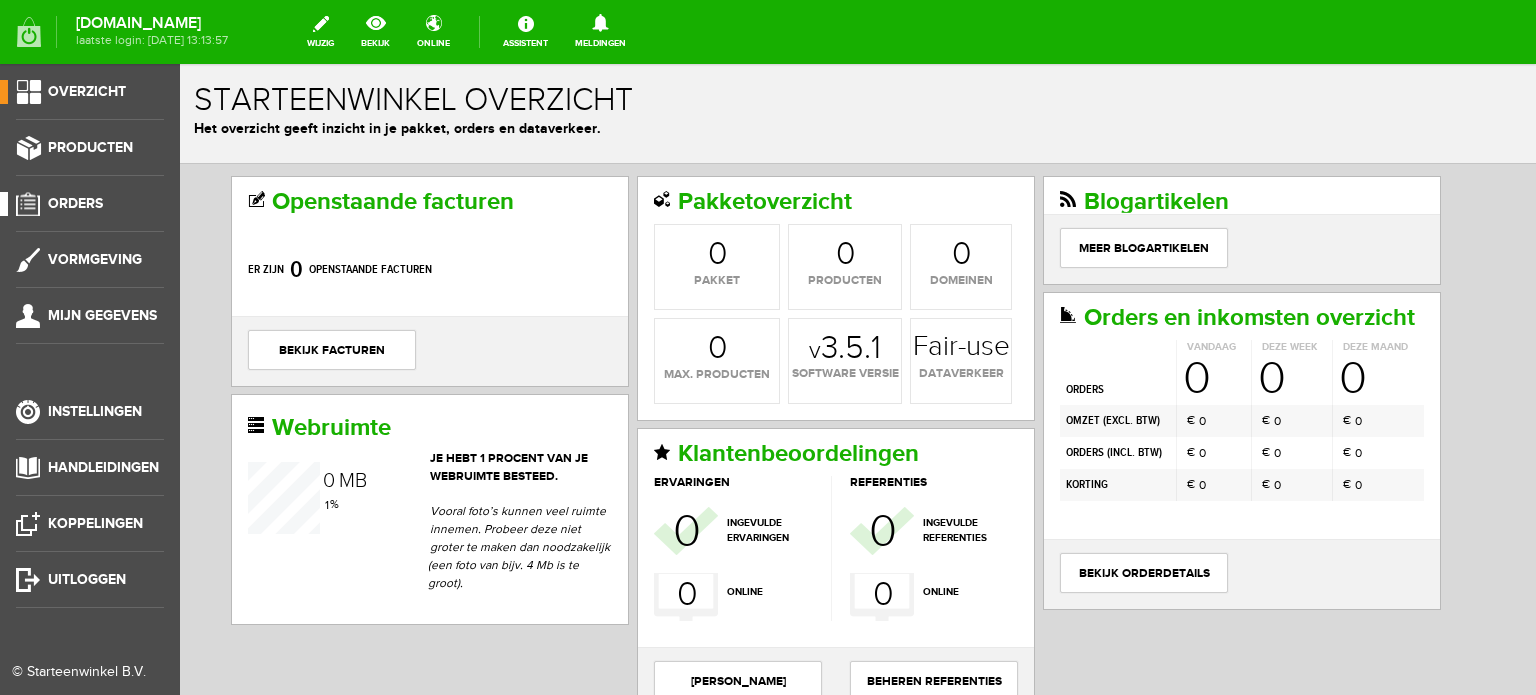 click on "Orders" at bounding box center (75, 203) 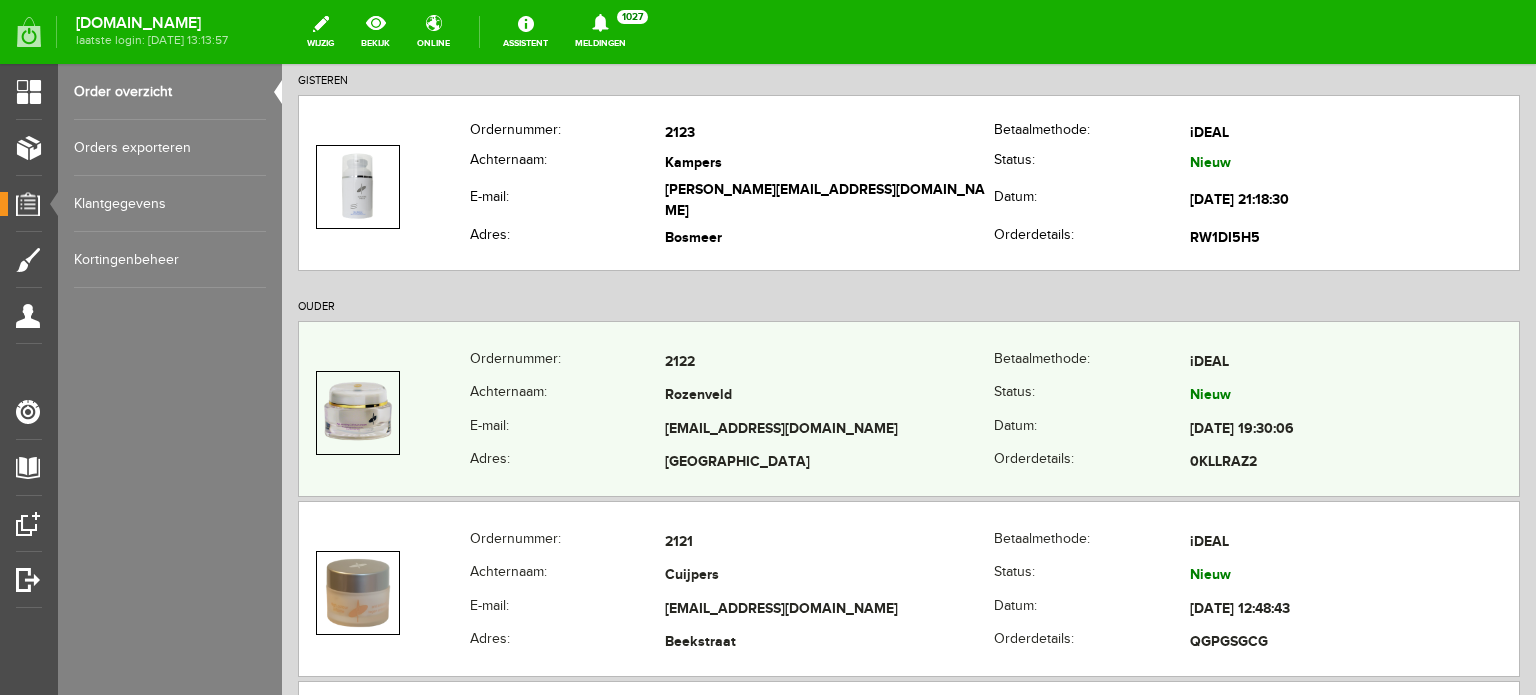scroll, scrollTop: 400, scrollLeft: 0, axis: vertical 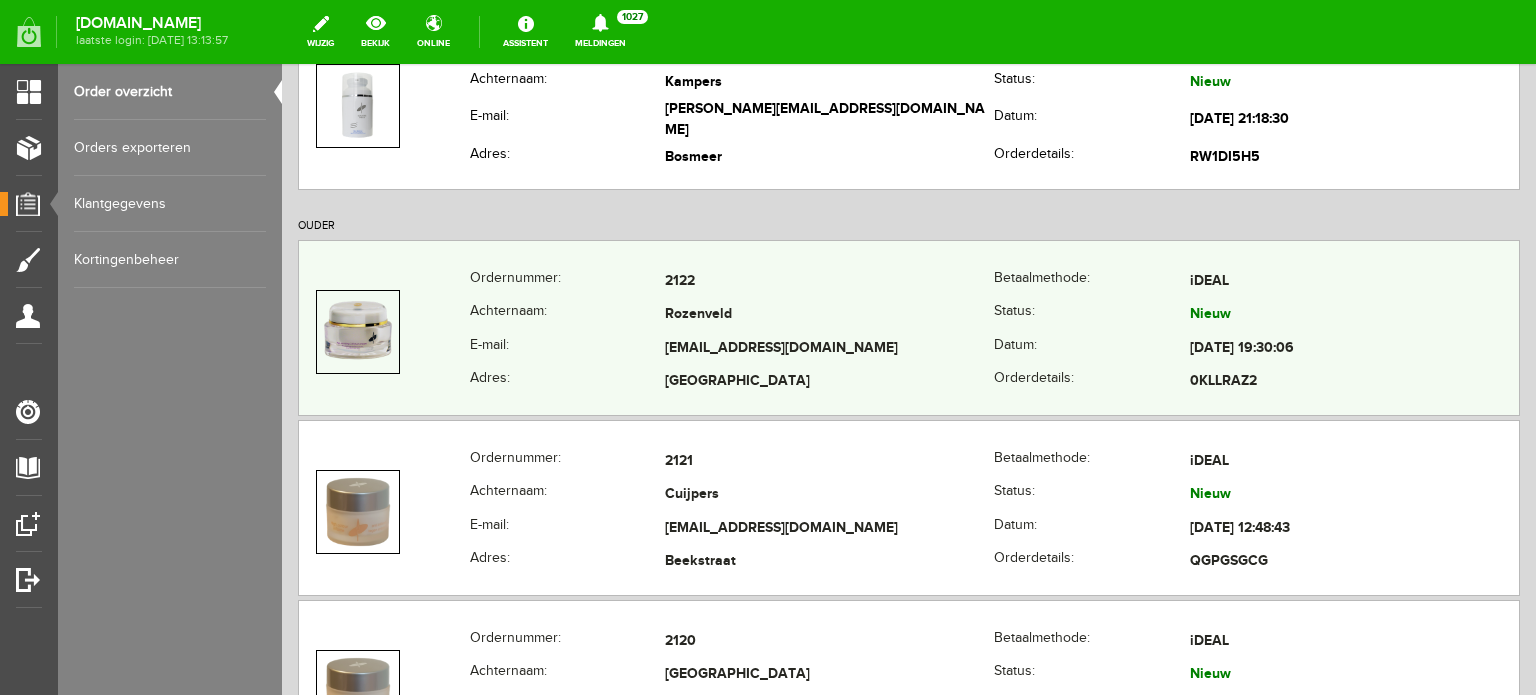 click on "Rozenveld" at bounding box center (829, 316) 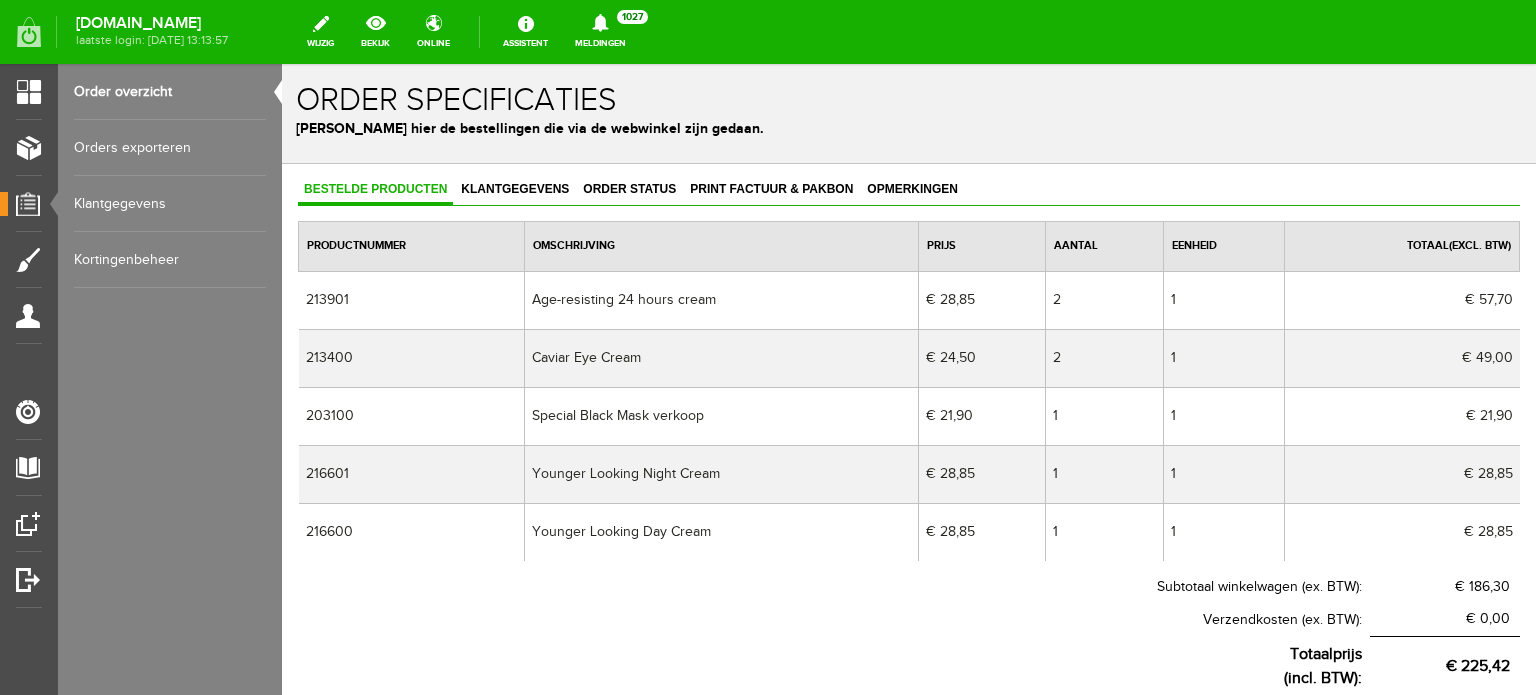scroll, scrollTop: 0, scrollLeft: 0, axis: both 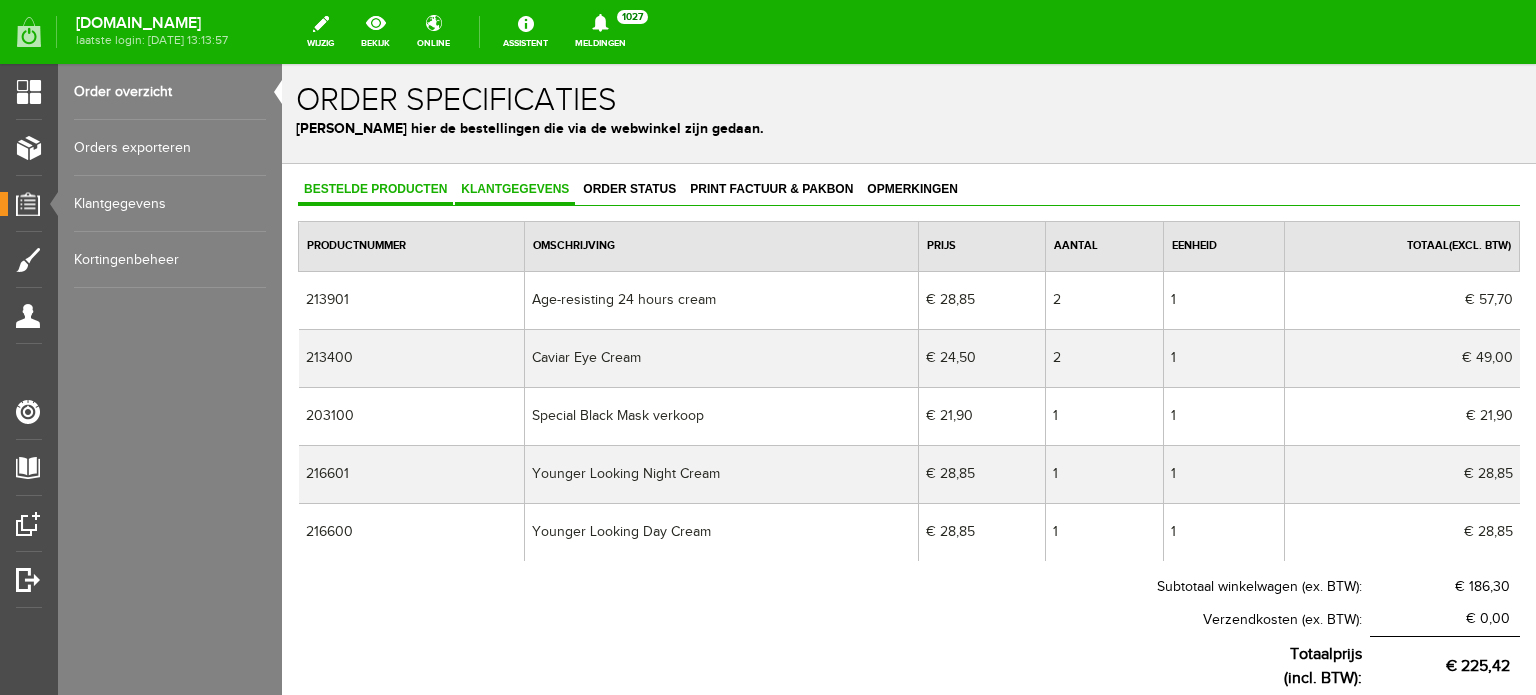 click on "Klantgegevens" at bounding box center [515, 189] 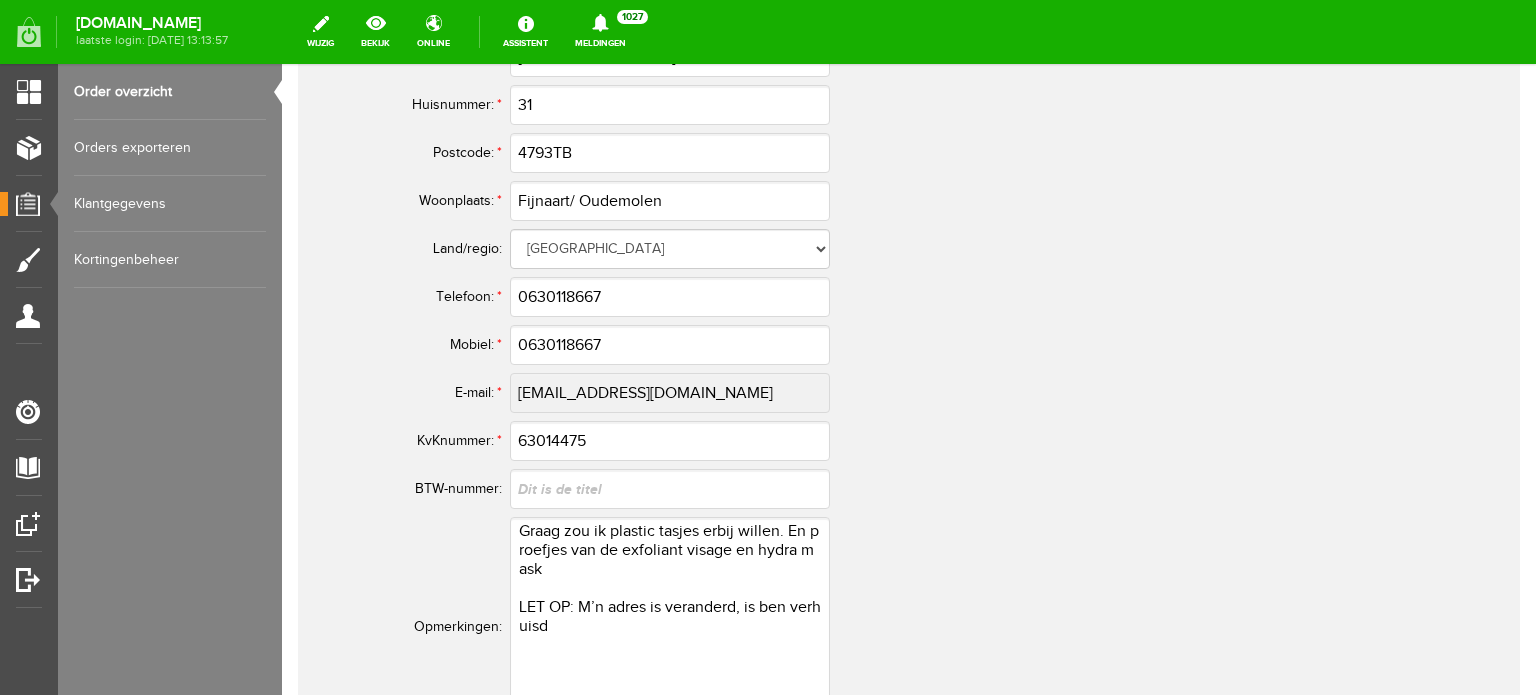 scroll, scrollTop: 1200, scrollLeft: 0, axis: vertical 